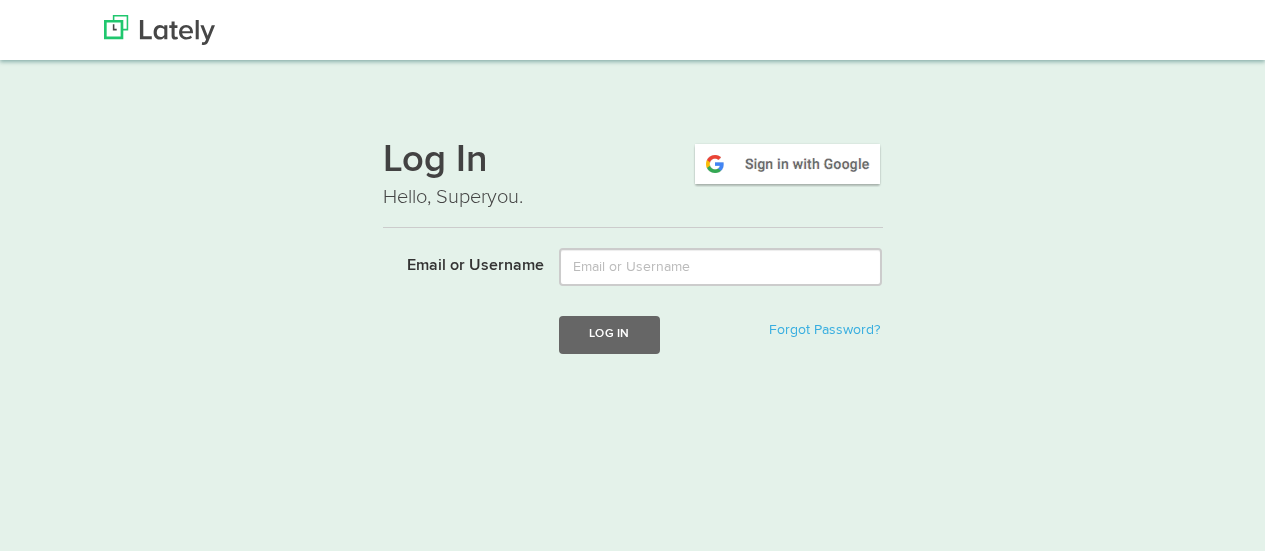 scroll, scrollTop: 0, scrollLeft: 0, axis: both 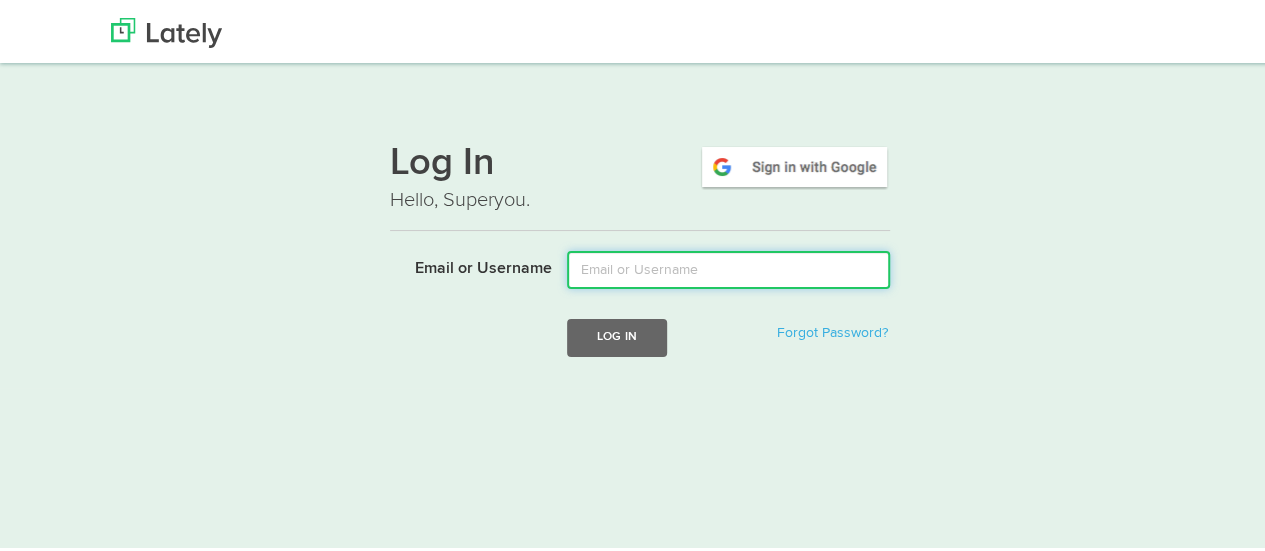 click on "Email or Username" at bounding box center (728, 267) 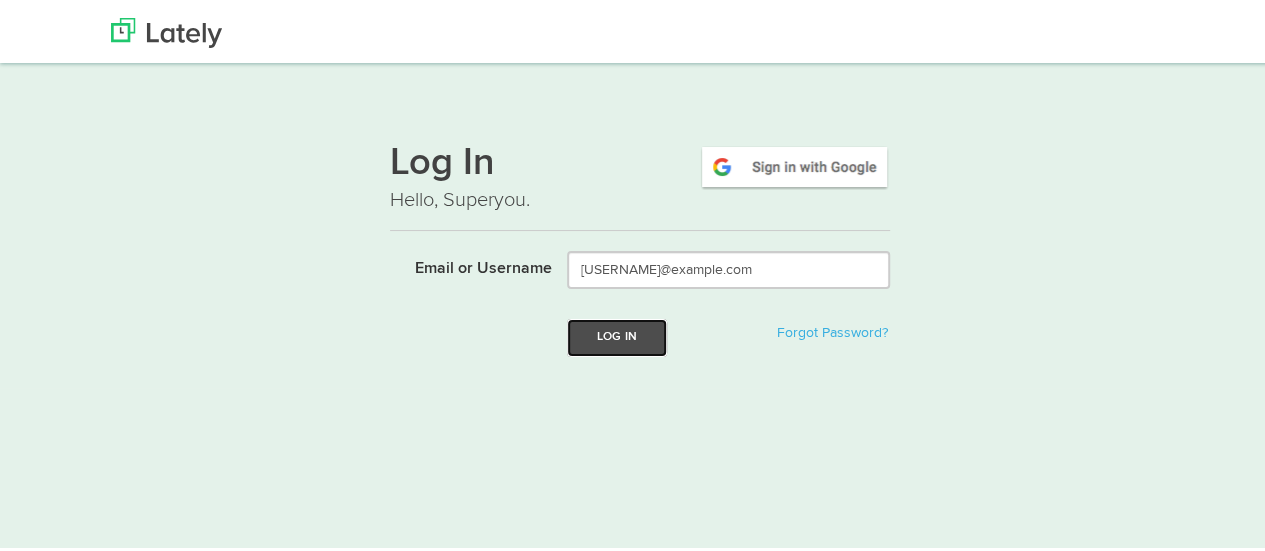 click on "Log In" at bounding box center (617, 334) 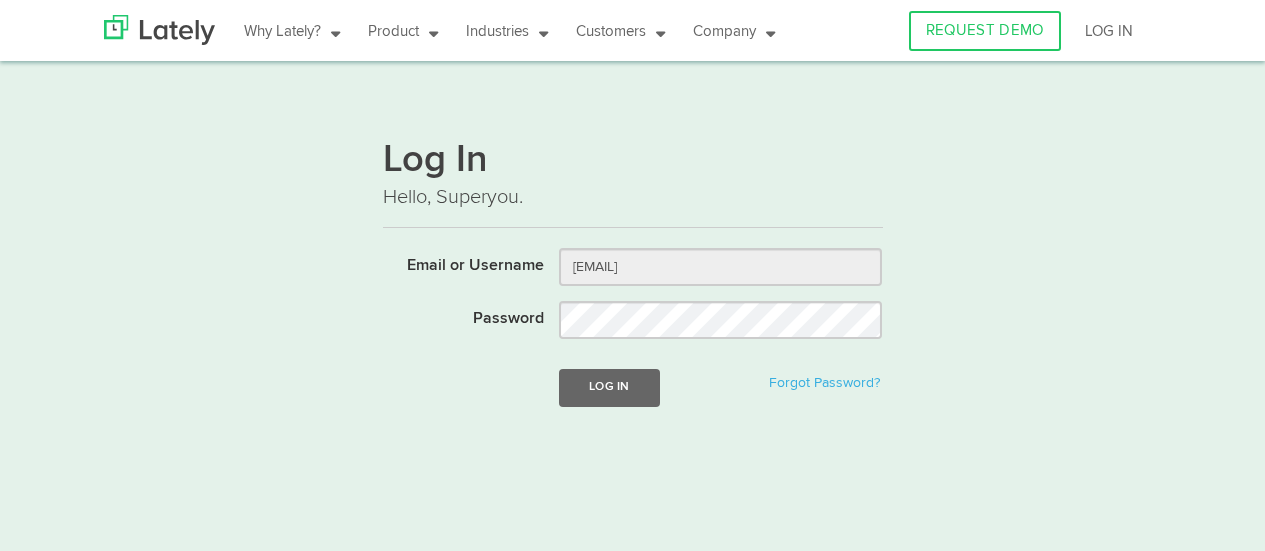 scroll, scrollTop: 0, scrollLeft: 0, axis: both 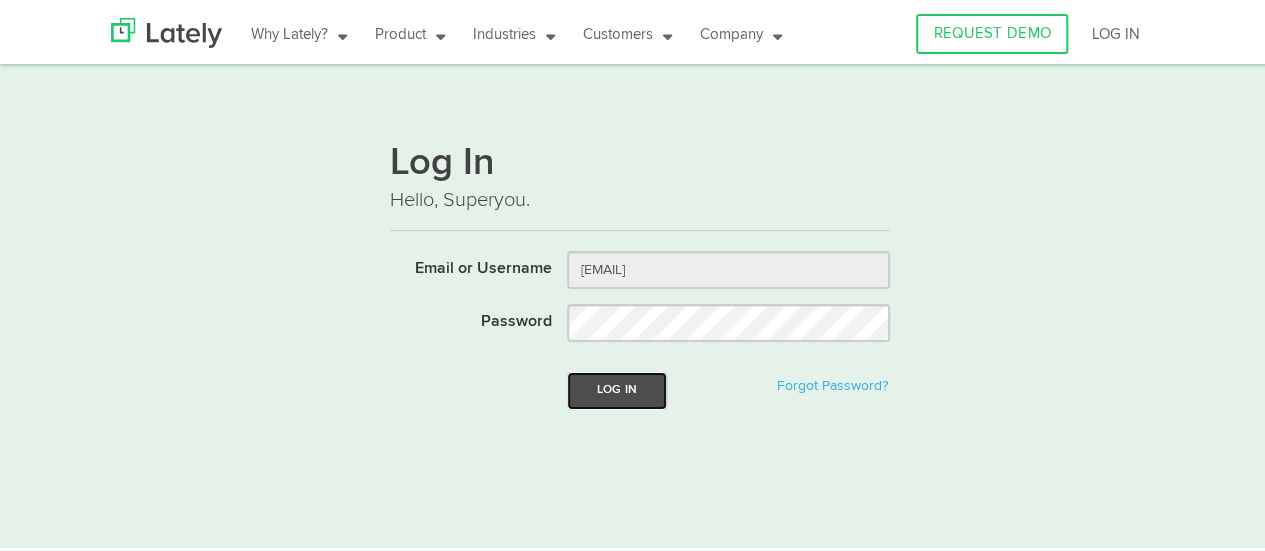 click on "Log In" at bounding box center [617, 387] 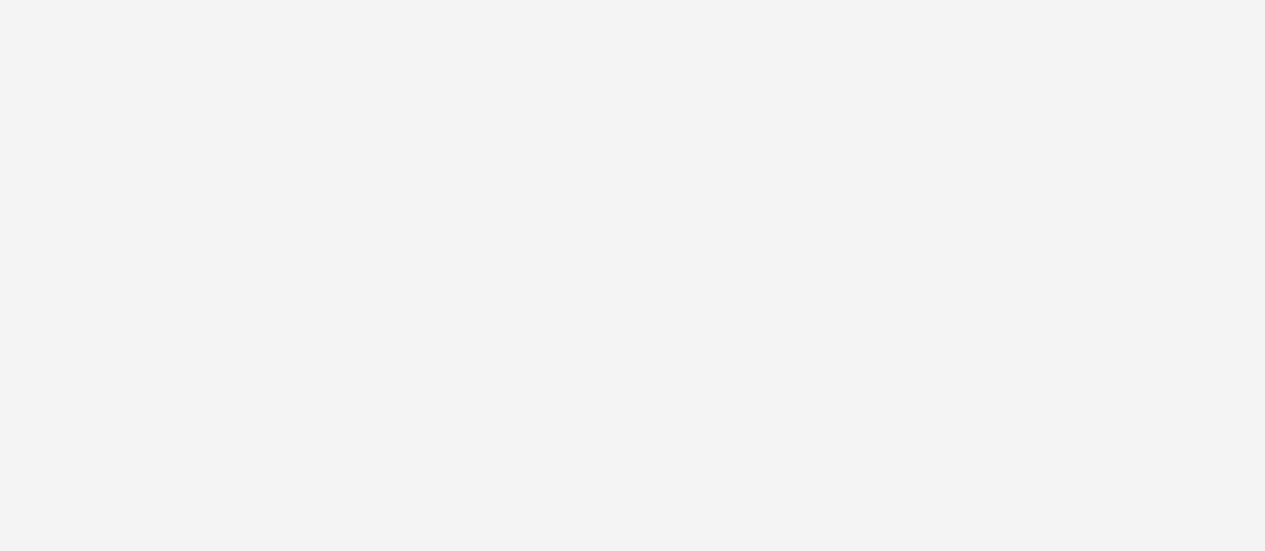 scroll, scrollTop: 0, scrollLeft: 0, axis: both 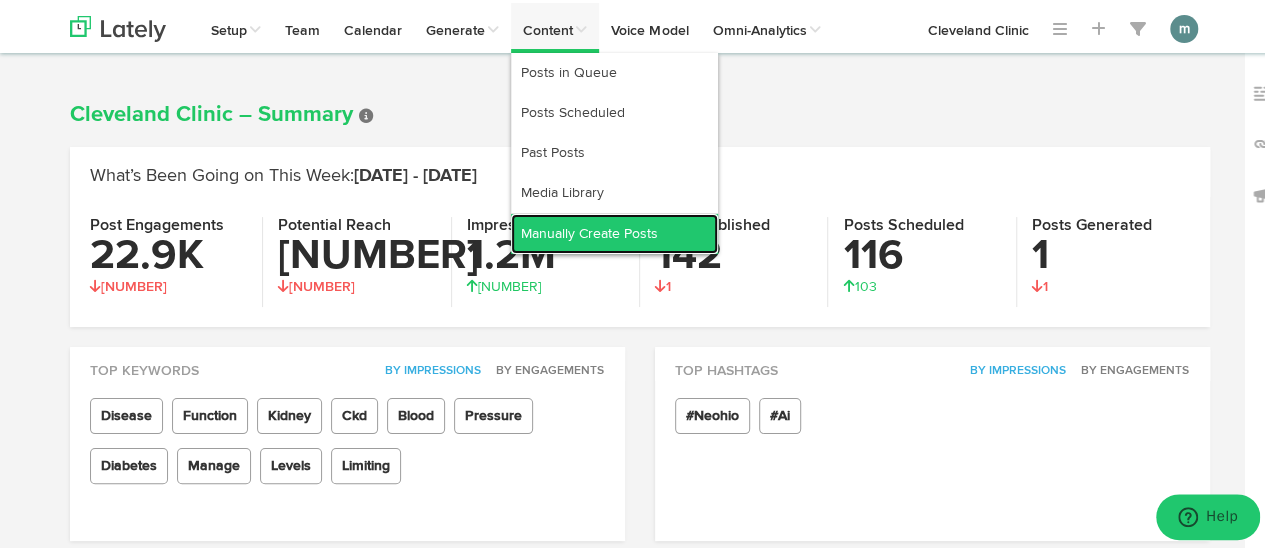 click on "Manually Create Posts" at bounding box center [614, 231] 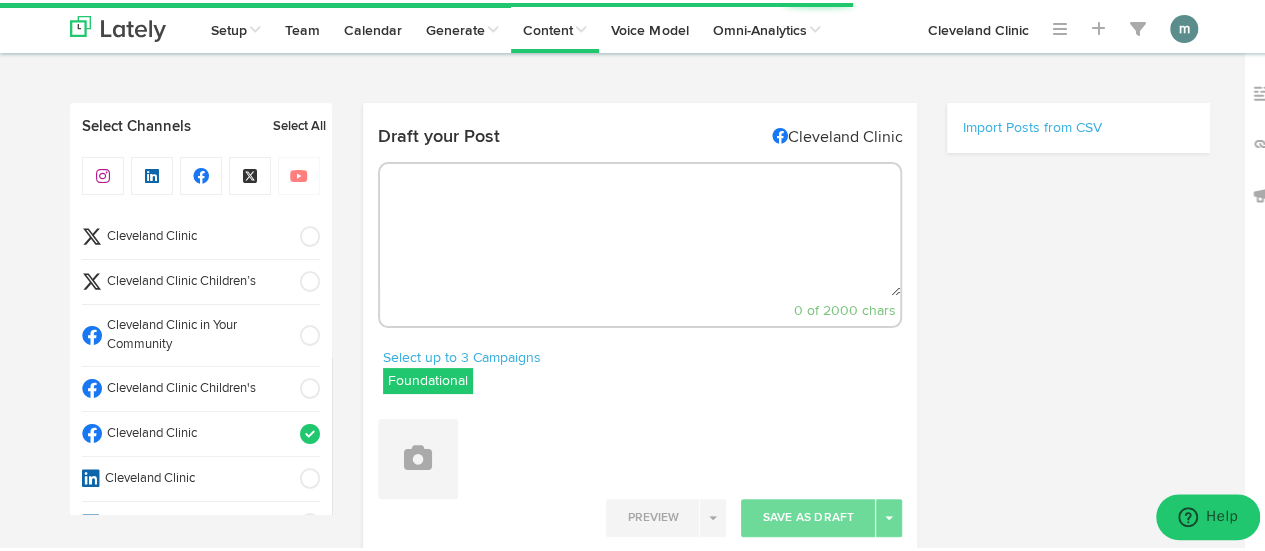 select on "10" 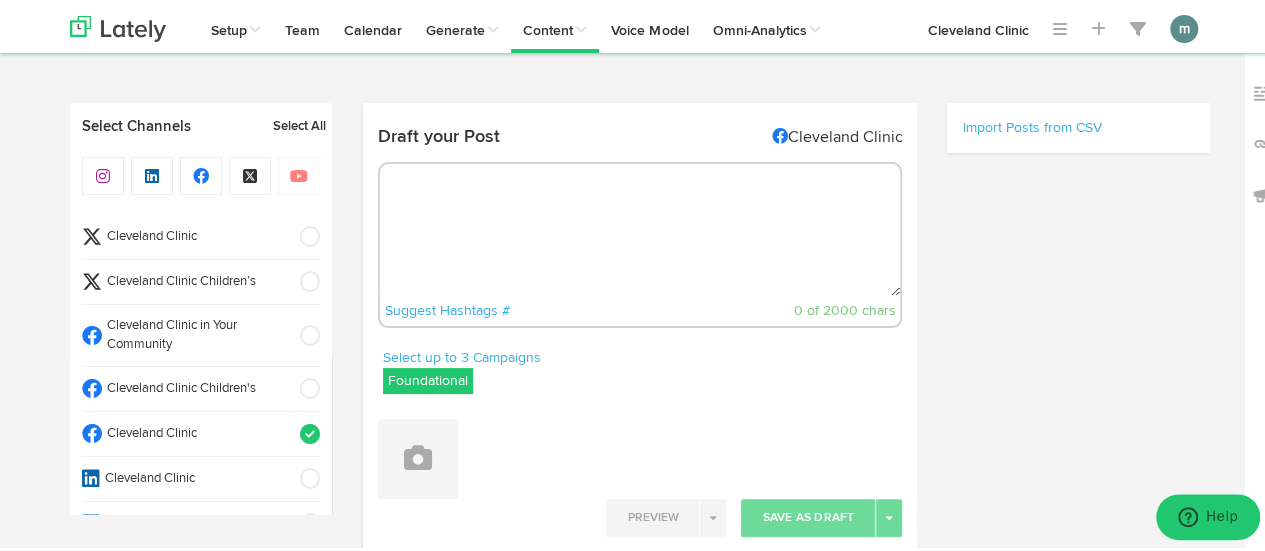 click at bounding box center (640, 227) 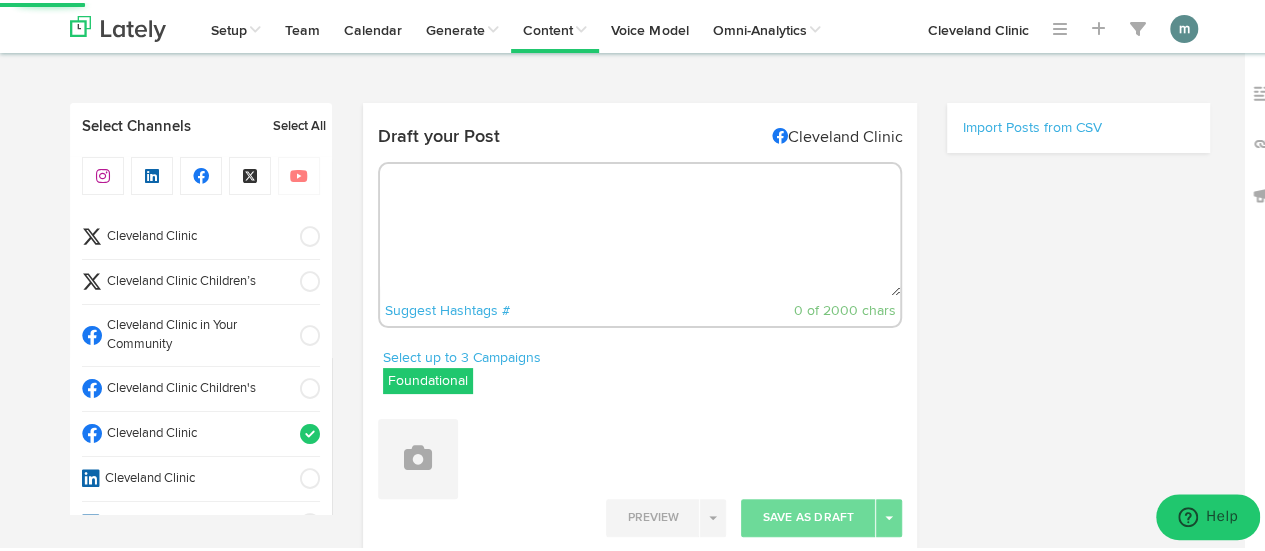 paste on "What is concierge medicine and what services can it offer? An internal medicine physician who serves in a concierge medicine practice explains. https://cle.clinic/3UceVIZ" 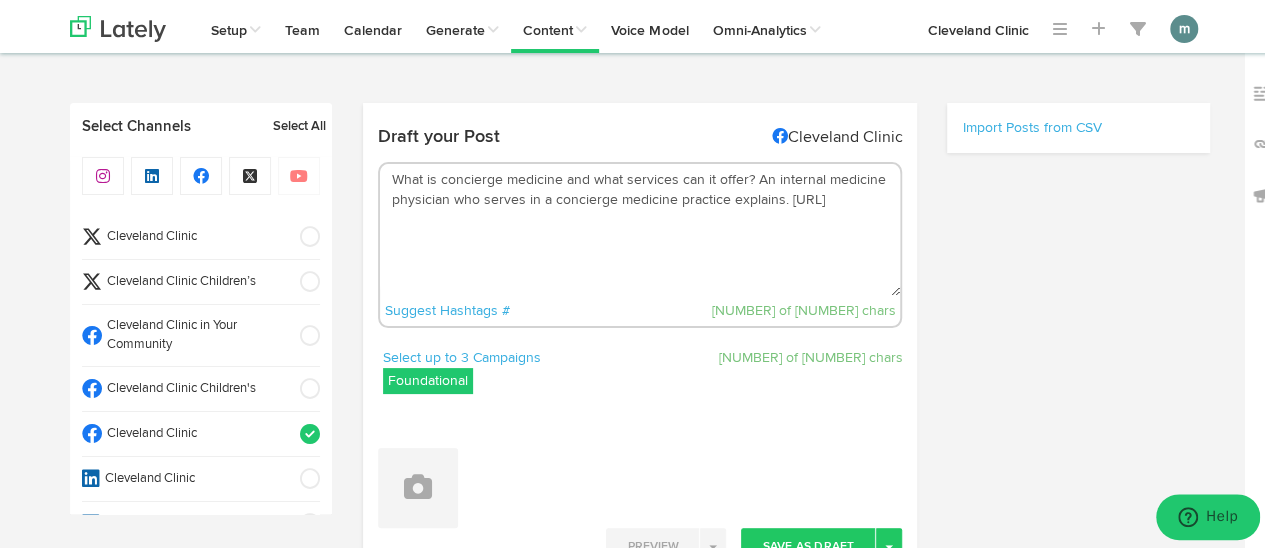 scroll, scrollTop: 200, scrollLeft: 0, axis: vertical 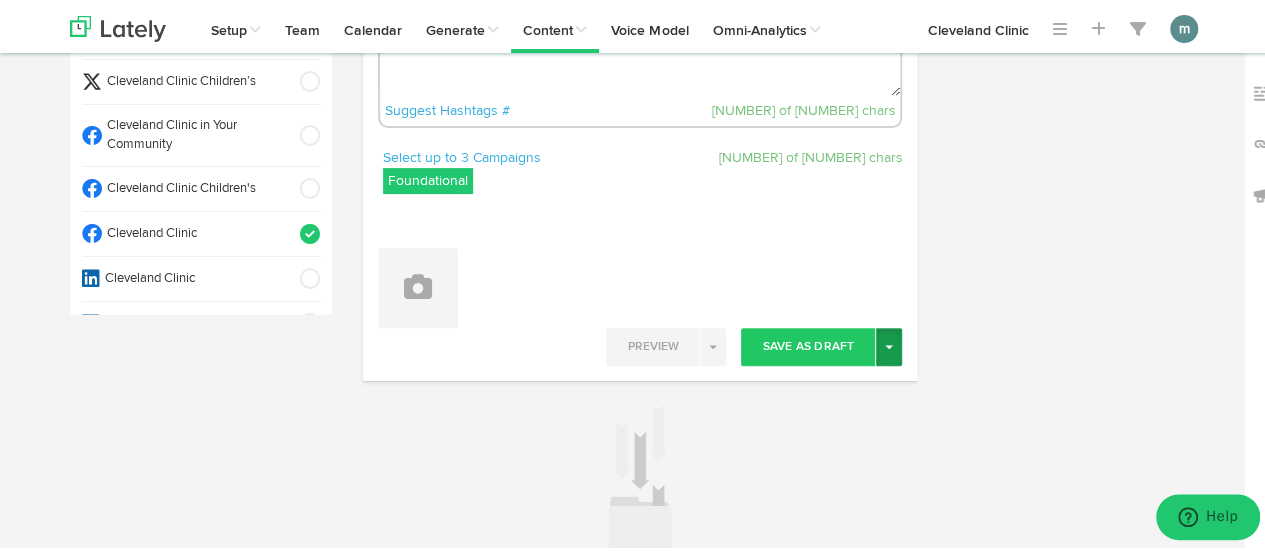 type on "What is concierge medicine and what services can it offer? An internal medicine physician who serves in a concierge medicine practice explains. https://cle.clinic/3UceVIZ" 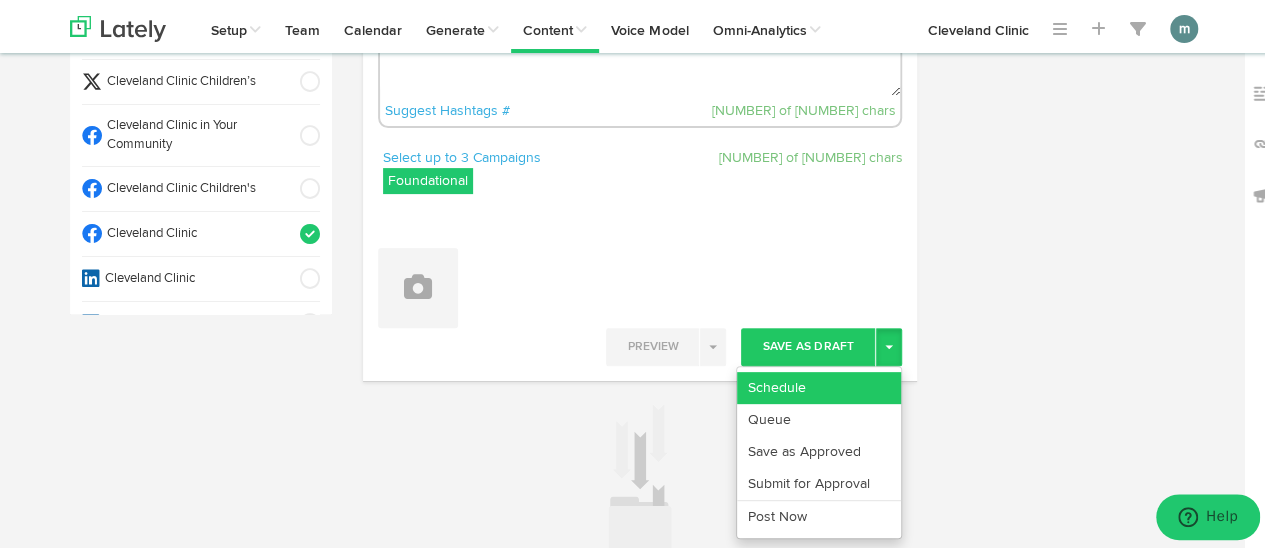 click on "Schedule" at bounding box center (819, 385) 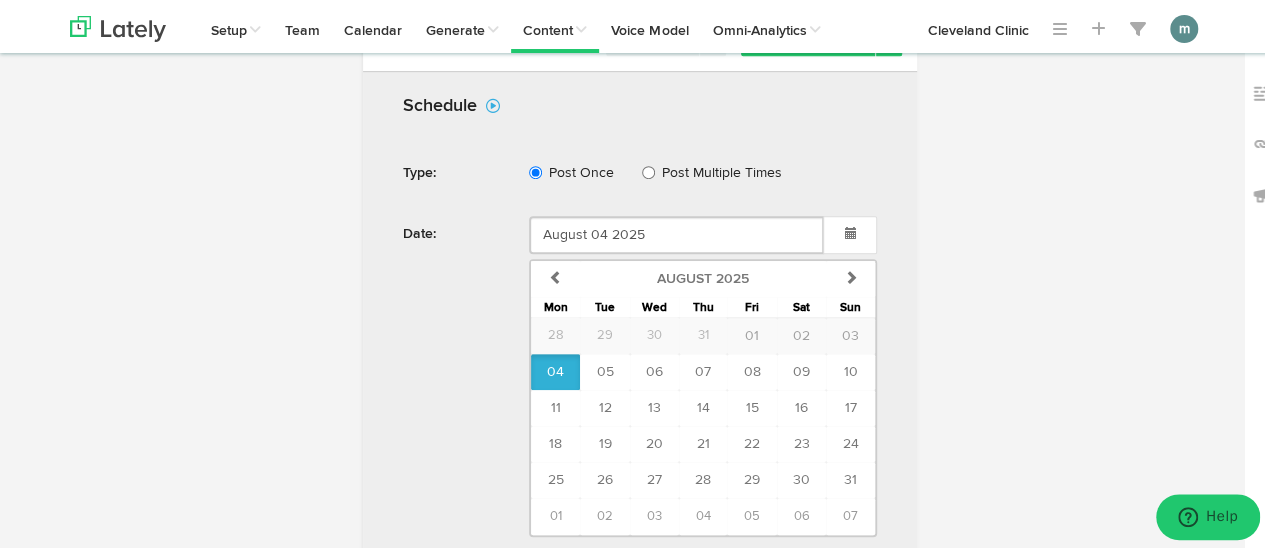 scroll, scrollTop: 600, scrollLeft: 0, axis: vertical 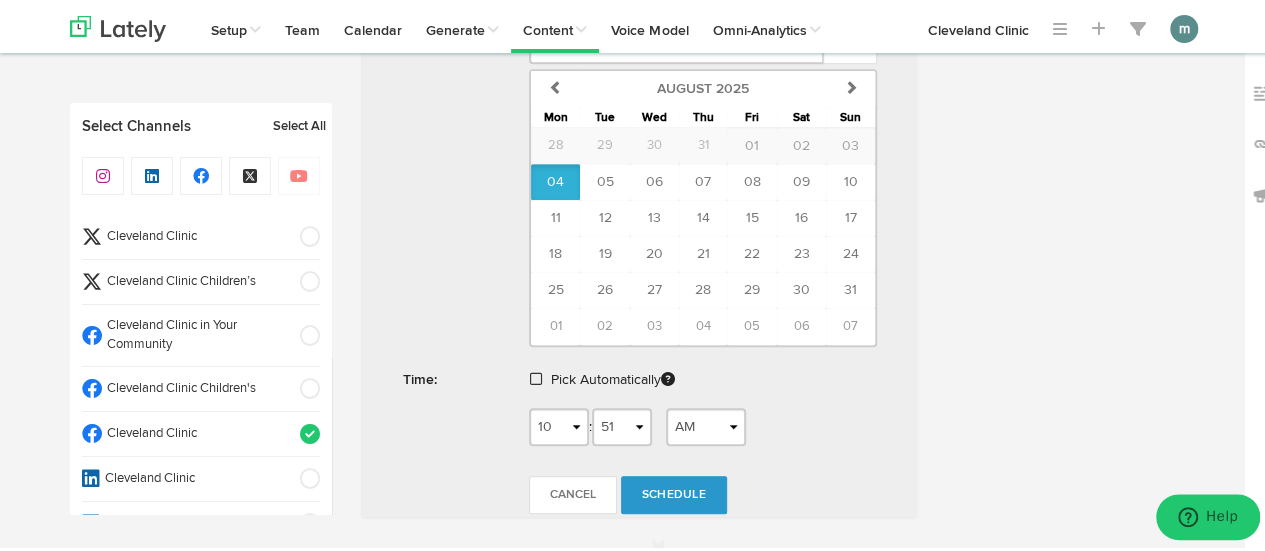 click at bounding box center [536, 376] 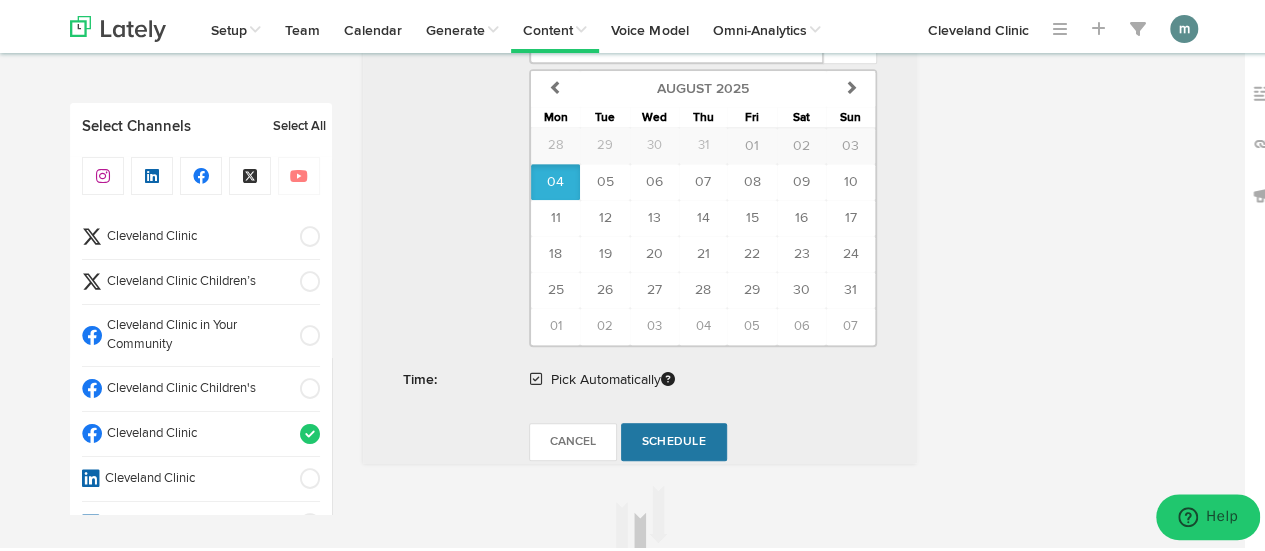 click on "Schedule" at bounding box center [674, 439] 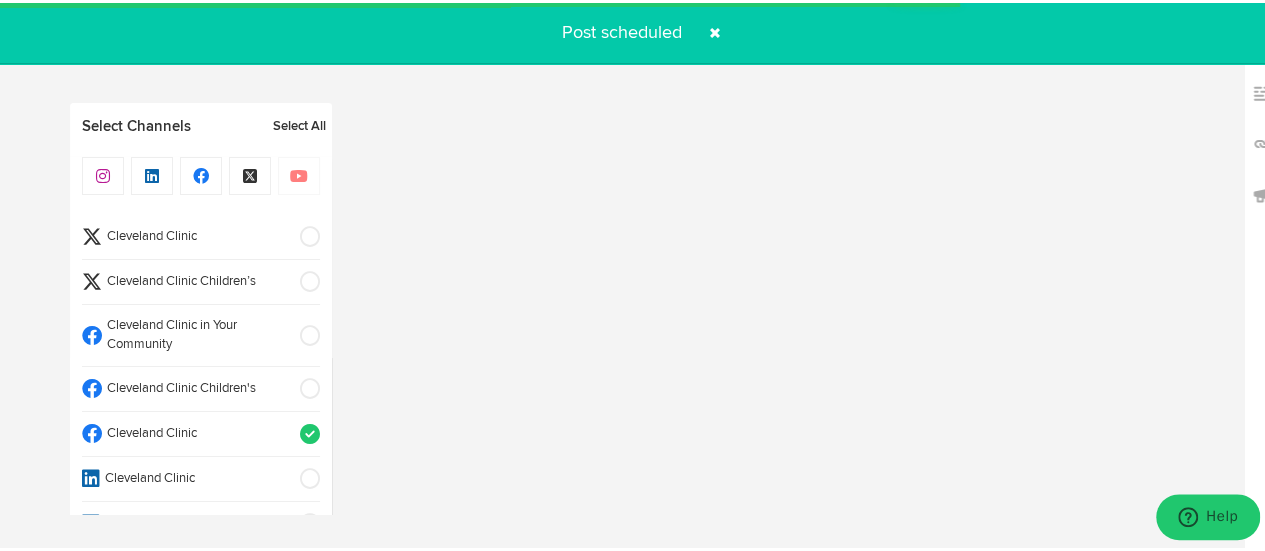 radio on "true" 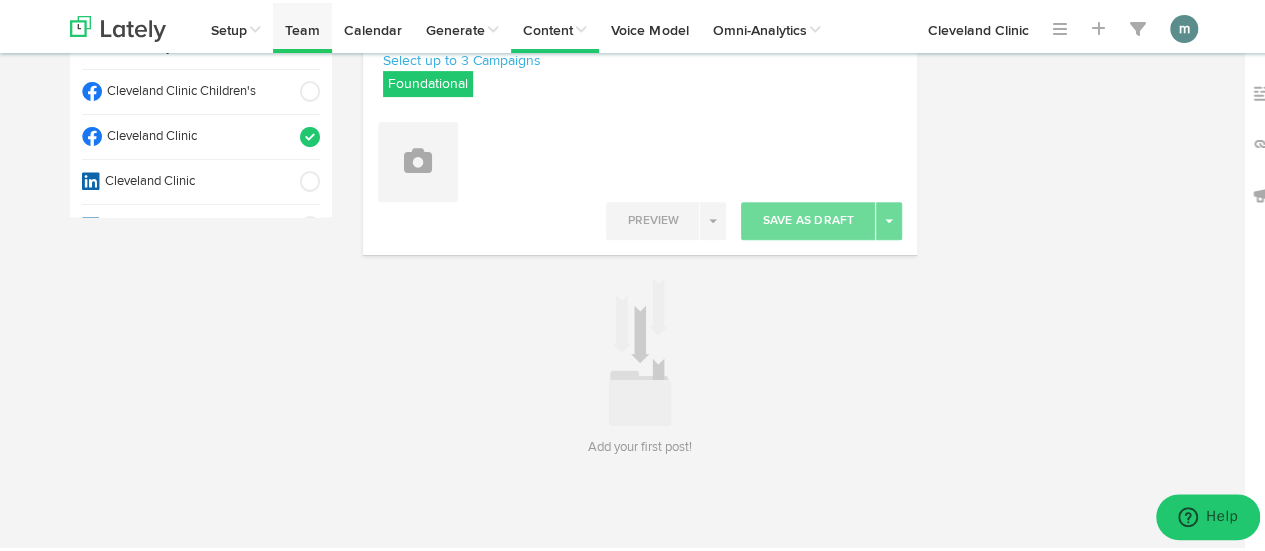 scroll, scrollTop: 295, scrollLeft: 0, axis: vertical 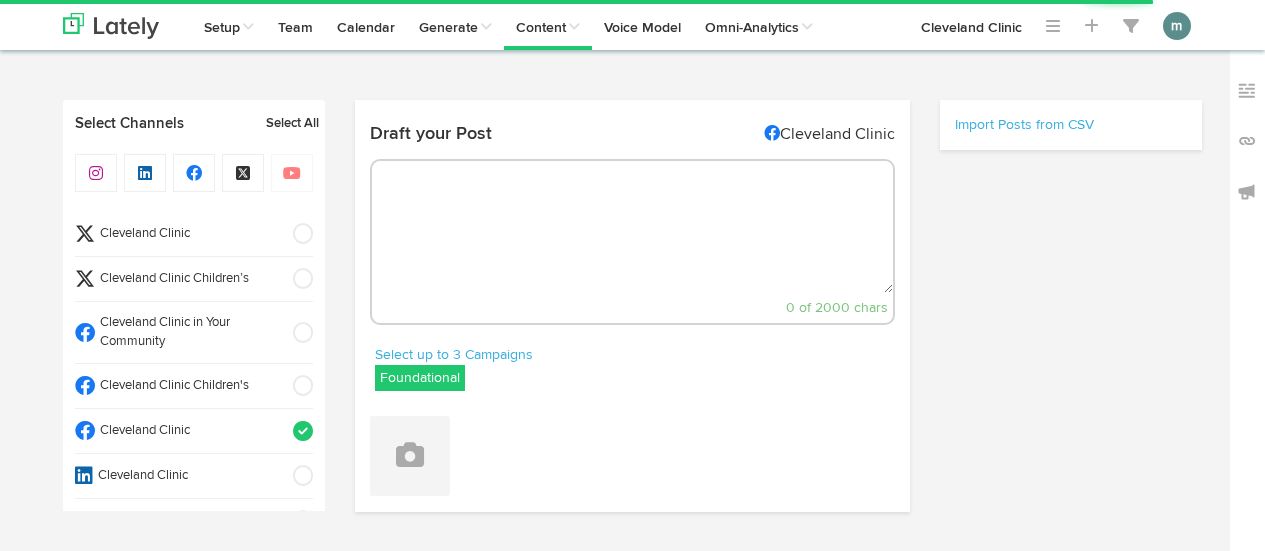 select on "10" 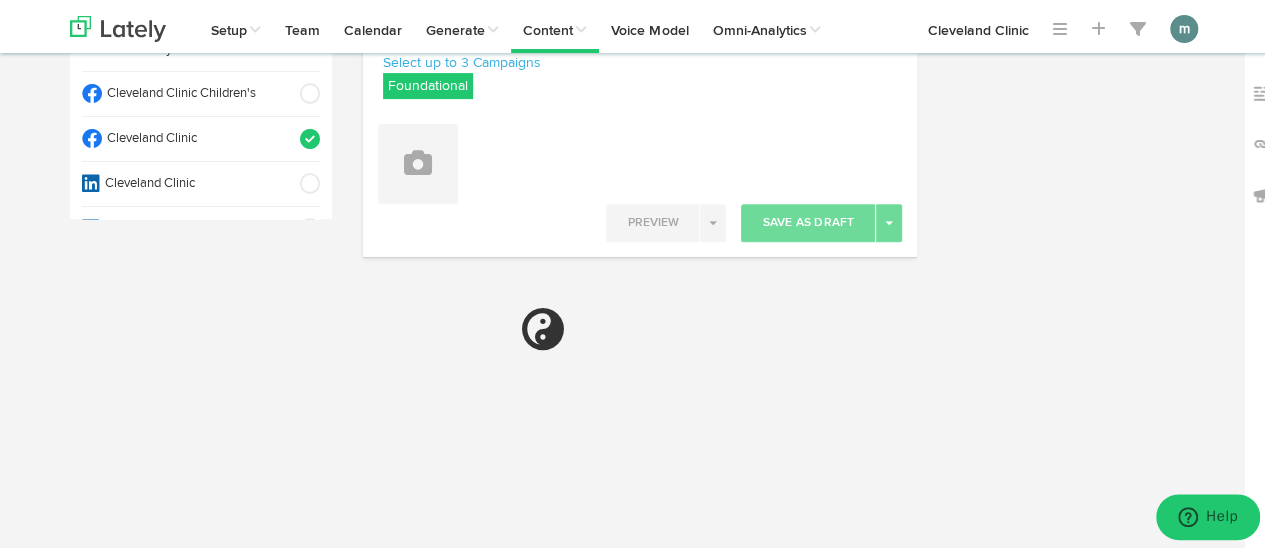 scroll, scrollTop: 295, scrollLeft: 0, axis: vertical 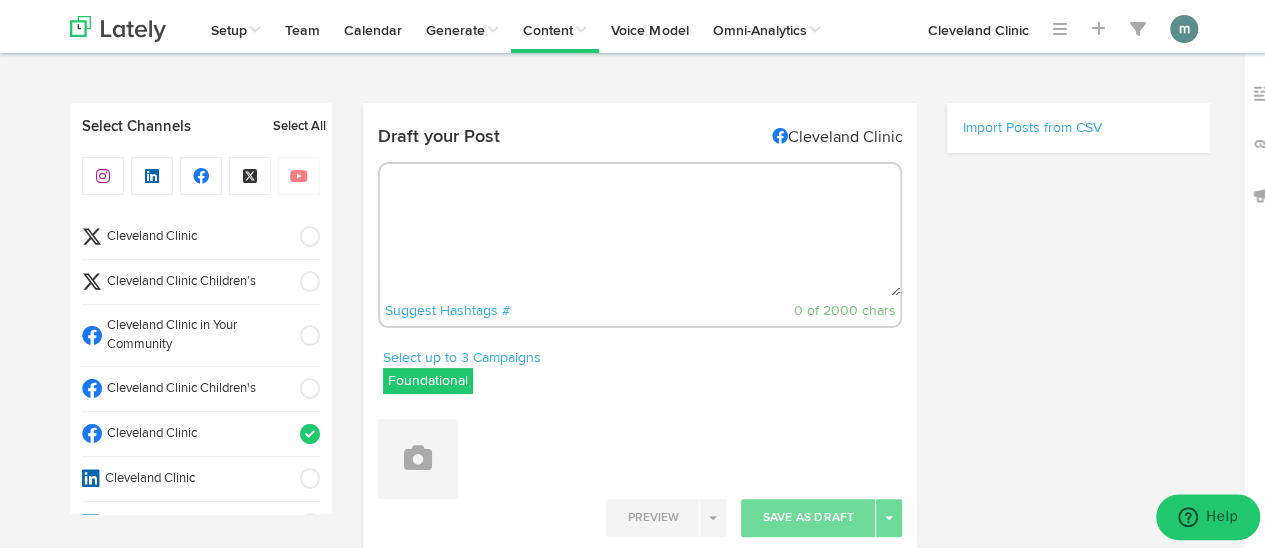 click at bounding box center (640, 227) 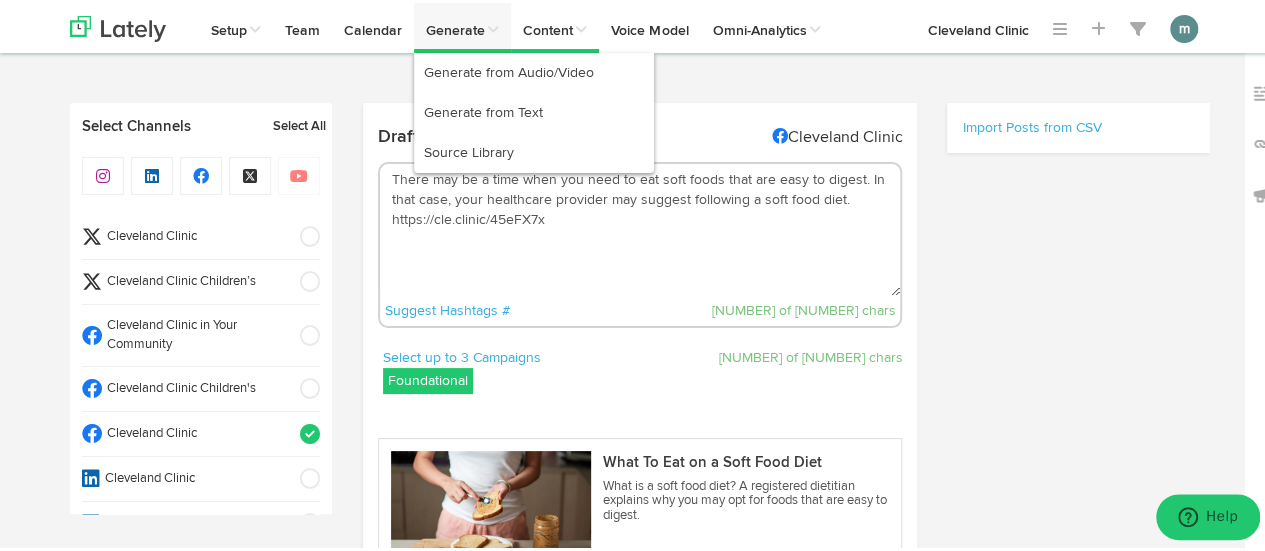 type on "There may be a time when you need to eat soft foods that are easy to digest. In that case, your healthcare provider may suggest following a soft food diet. https://cle.clinic/45eFX7x" 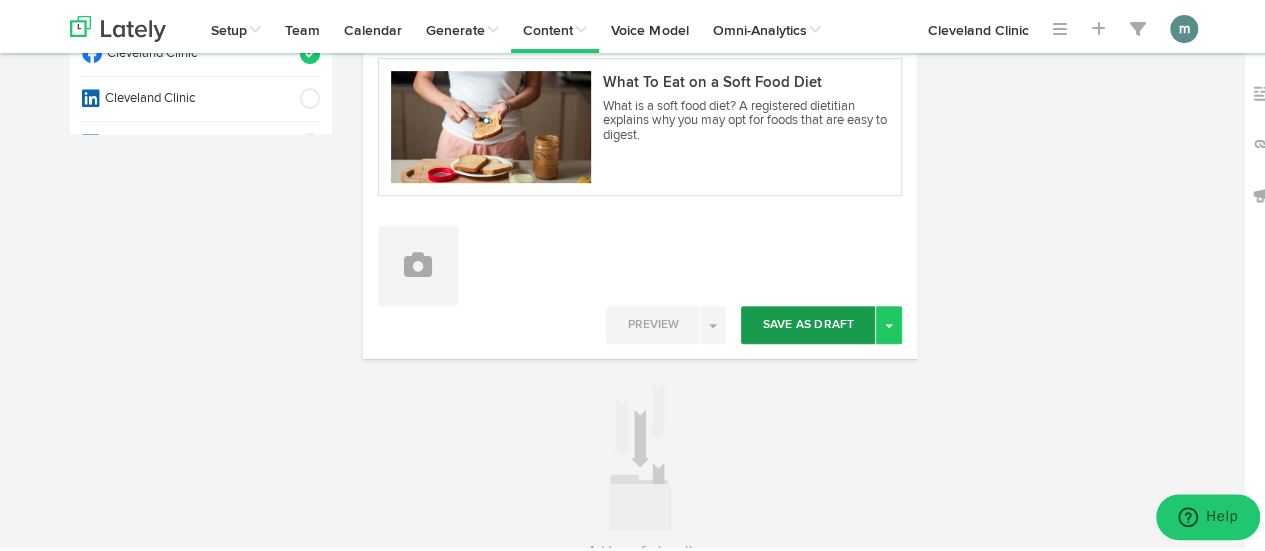 scroll, scrollTop: 400, scrollLeft: 0, axis: vertical 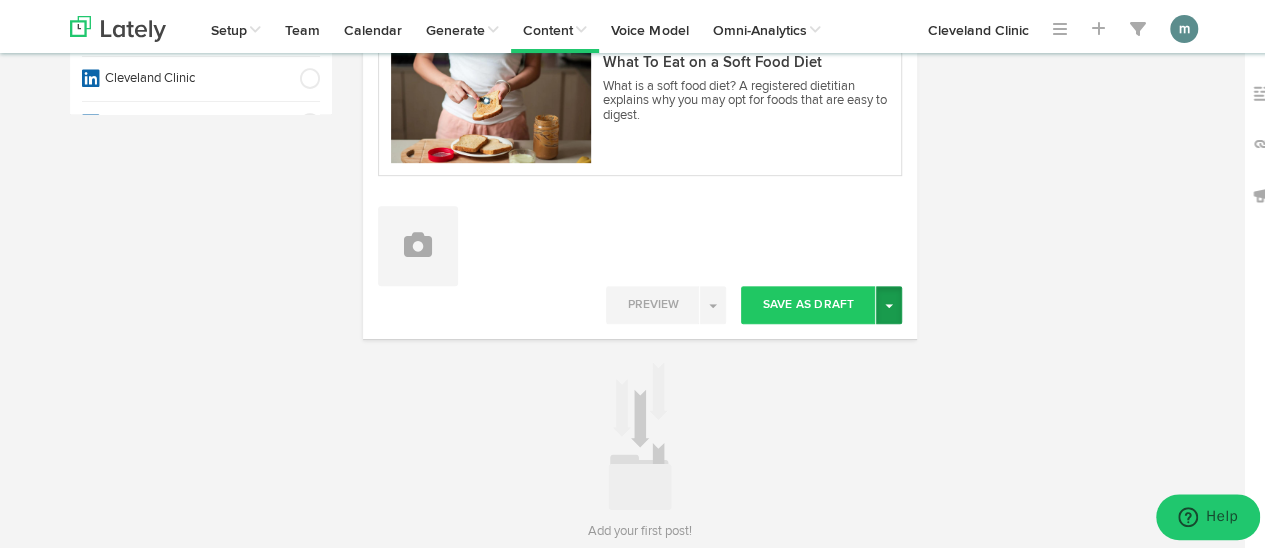 click at bounding box center (889, 303) 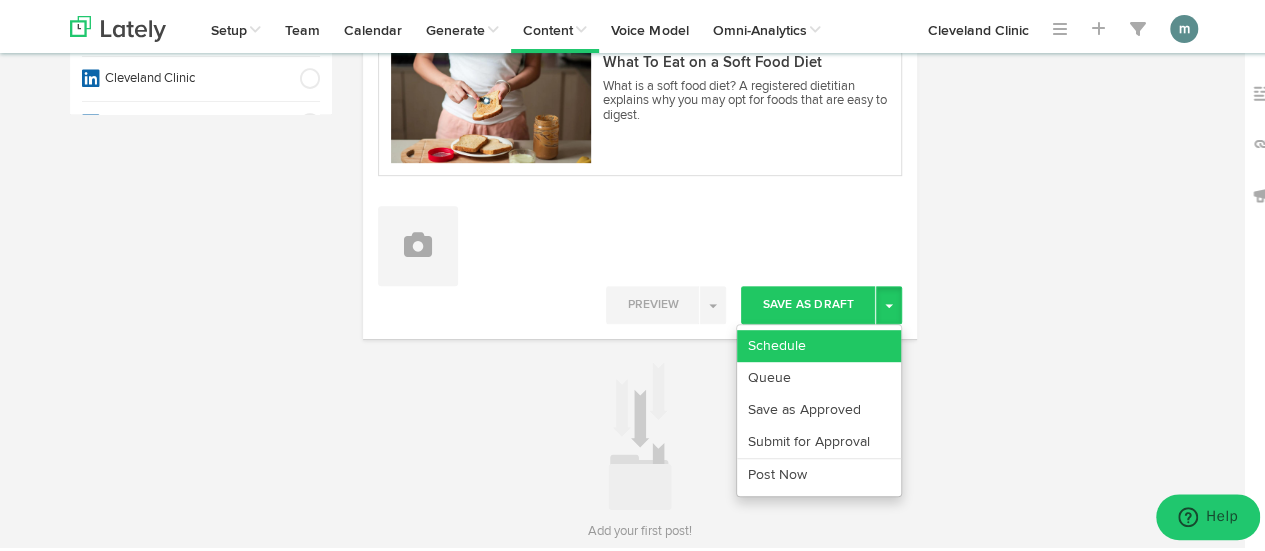 click on "Schedule" at bounding box center [819, 343] 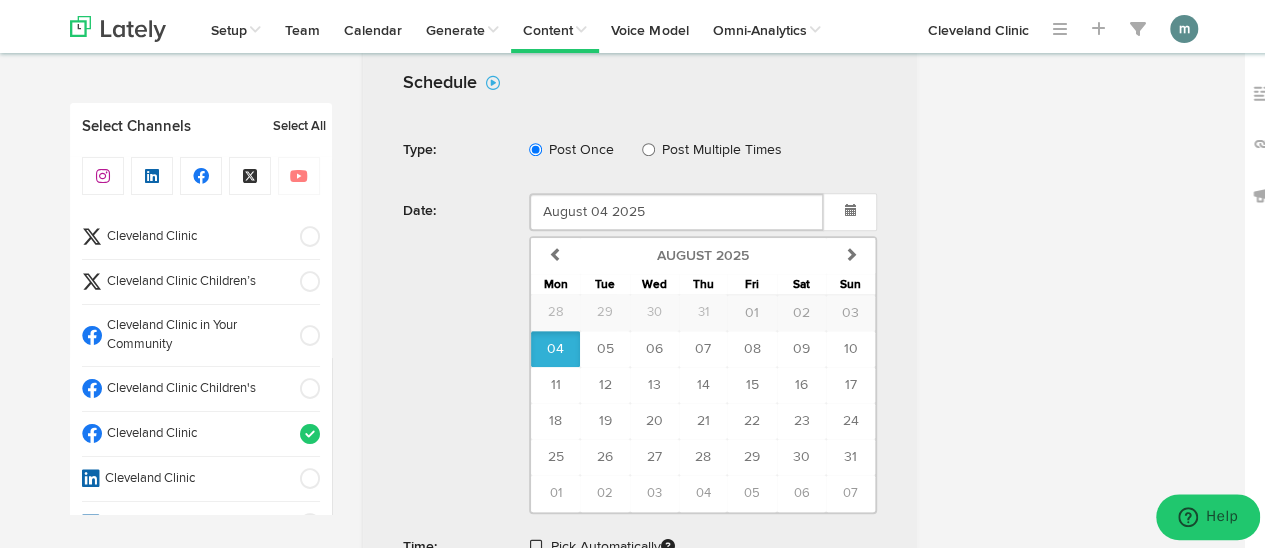 scroll, scrollTop: 800, scrollLeft: 0, axis: vertical 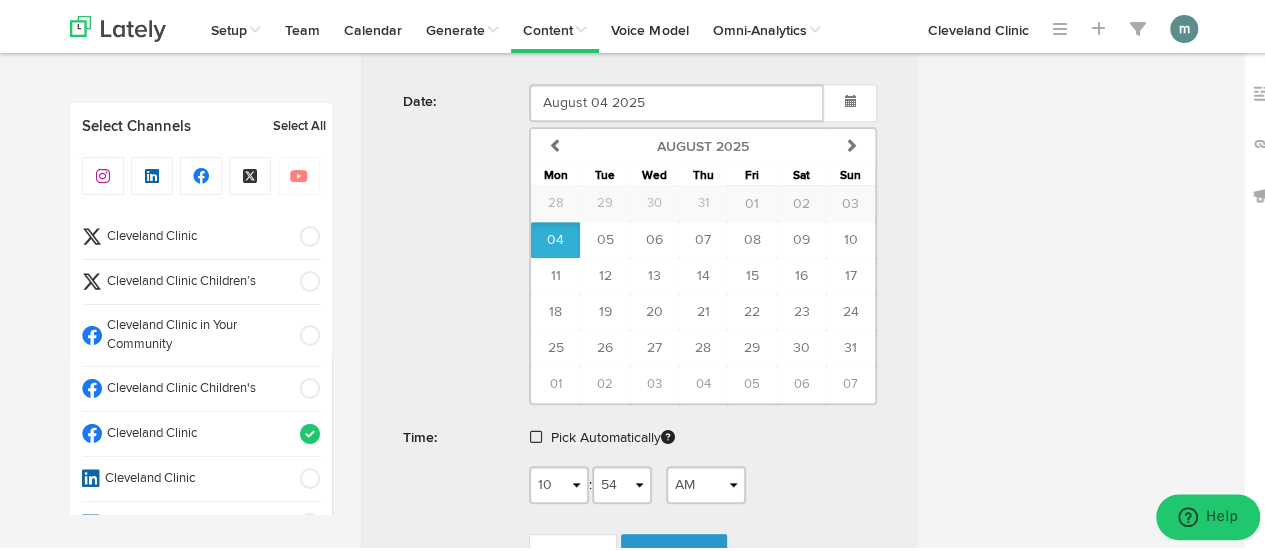 click at bounding box center (536, 434) 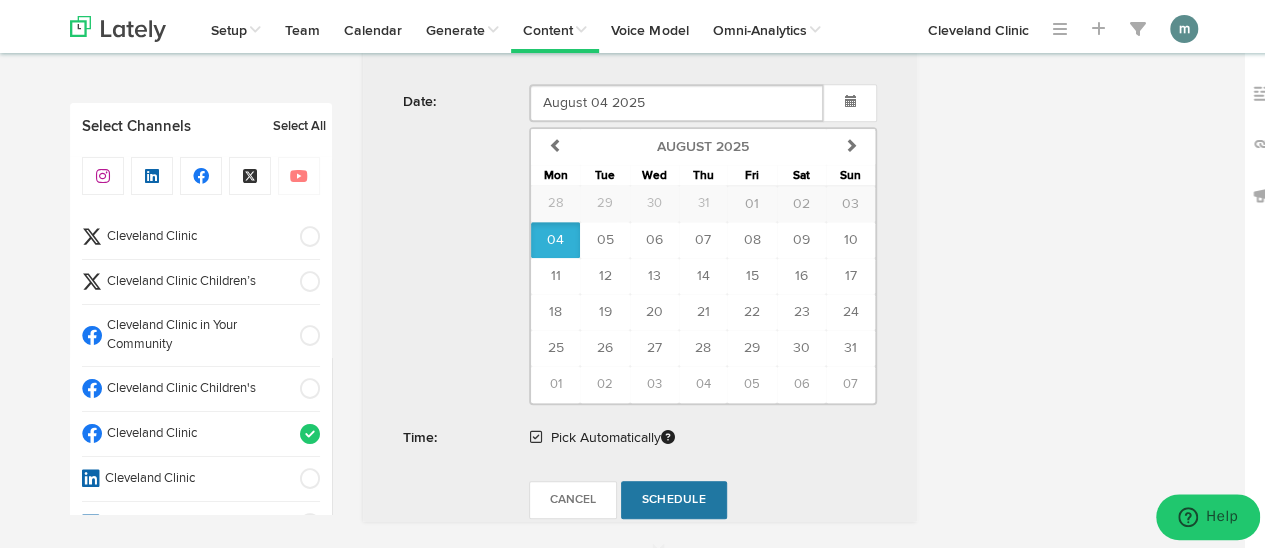 click on "Schedule" at bounding box center (674, 497) 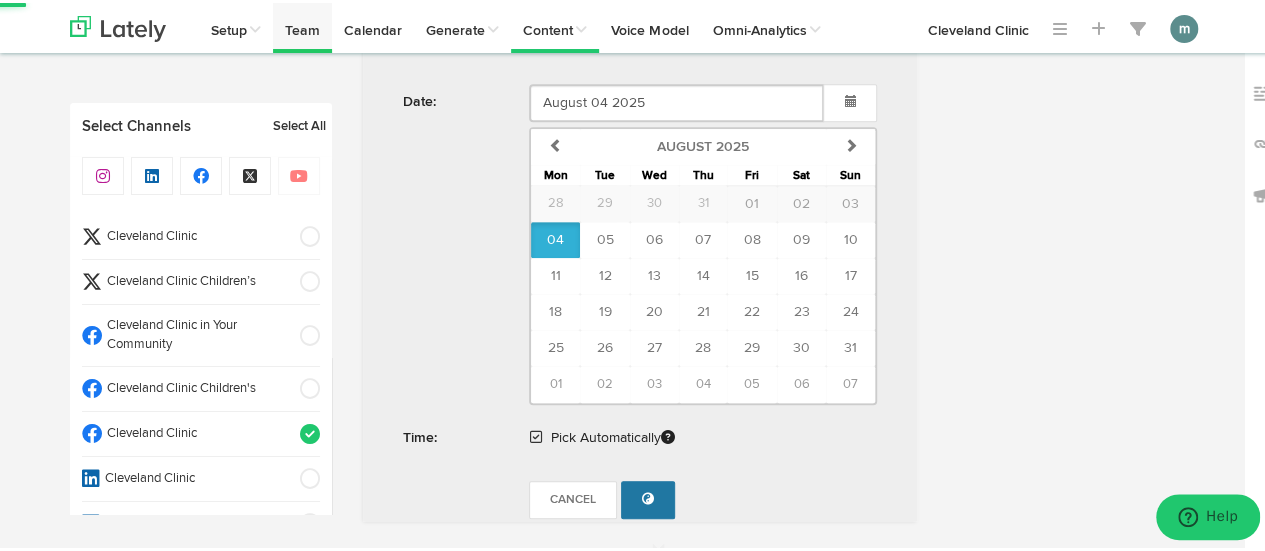 radio on "true" 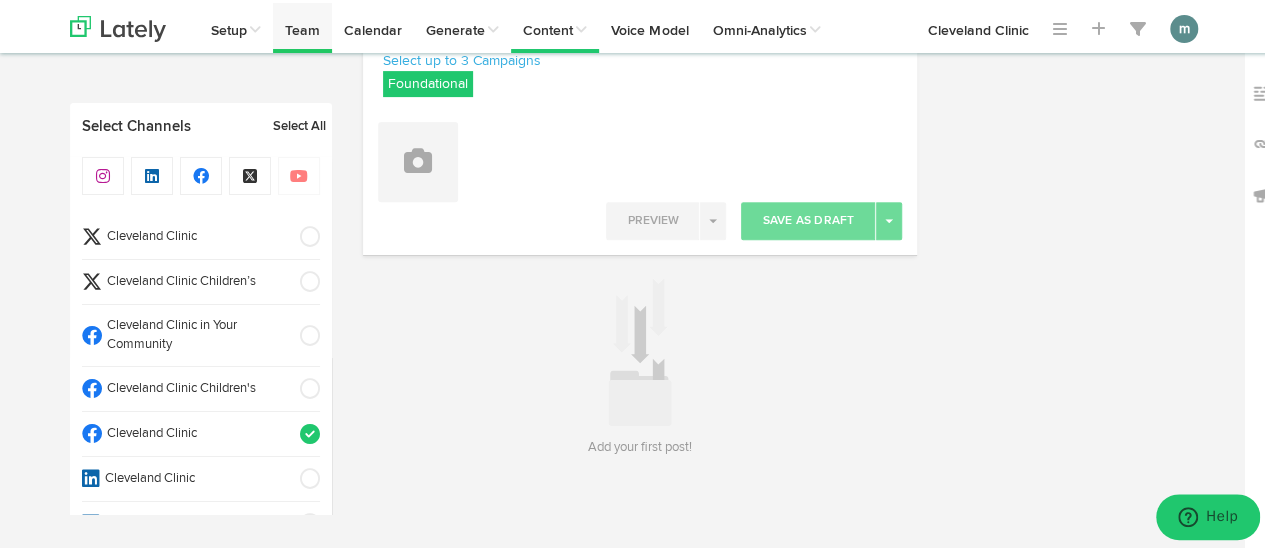 scroll, scrollTop: 295, scrollLeft: 0, axis: vertical 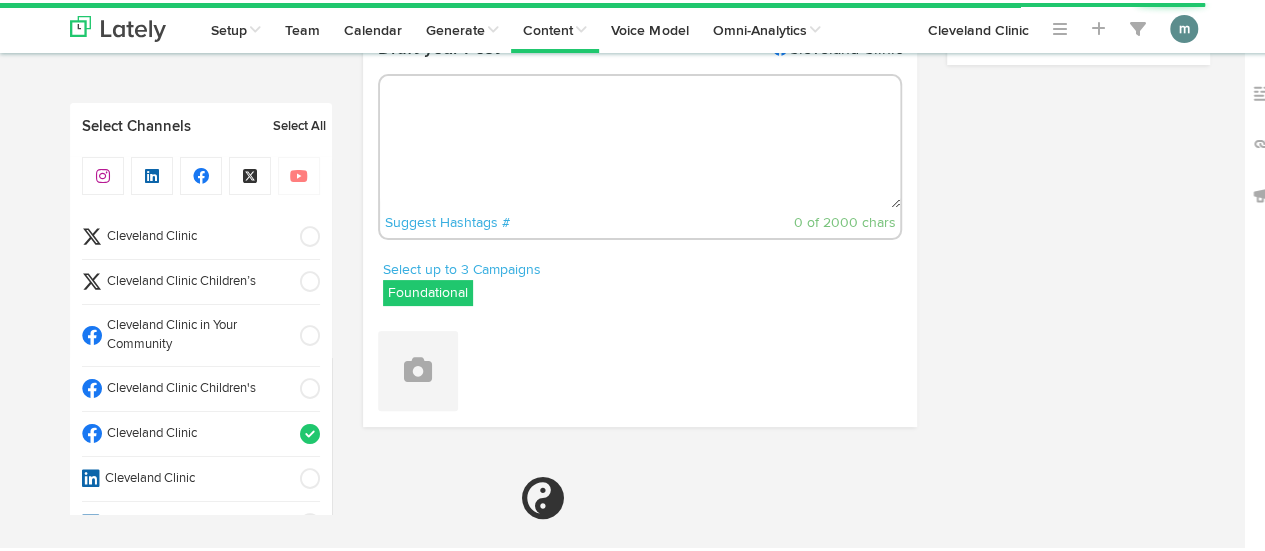 select on "10" 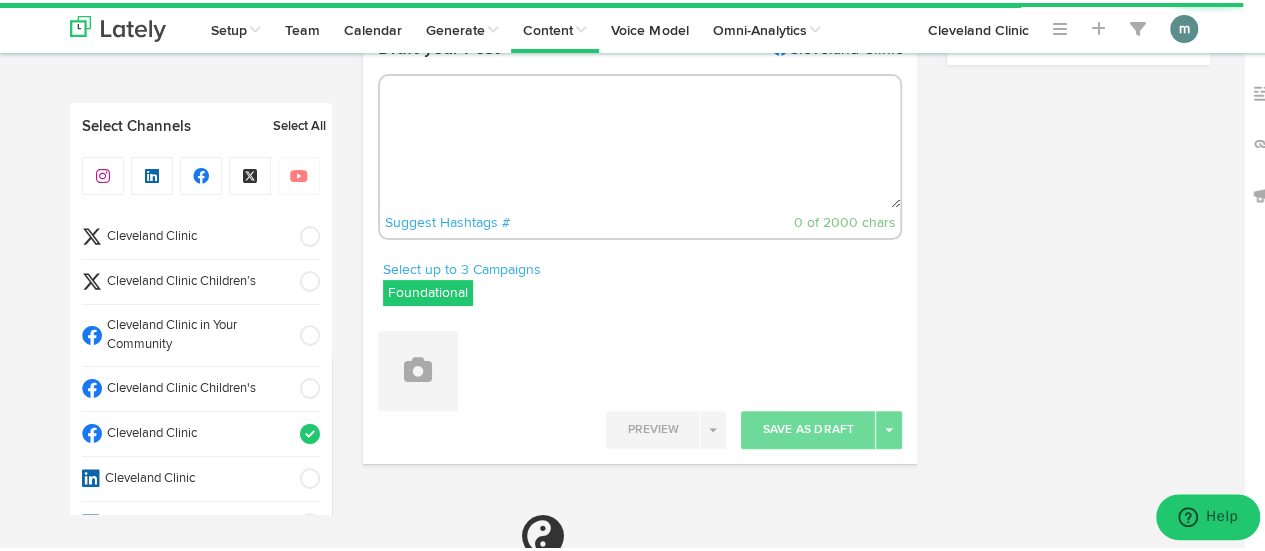 scroll, scrollTop: 0, scrollLeft: 0, axis: both 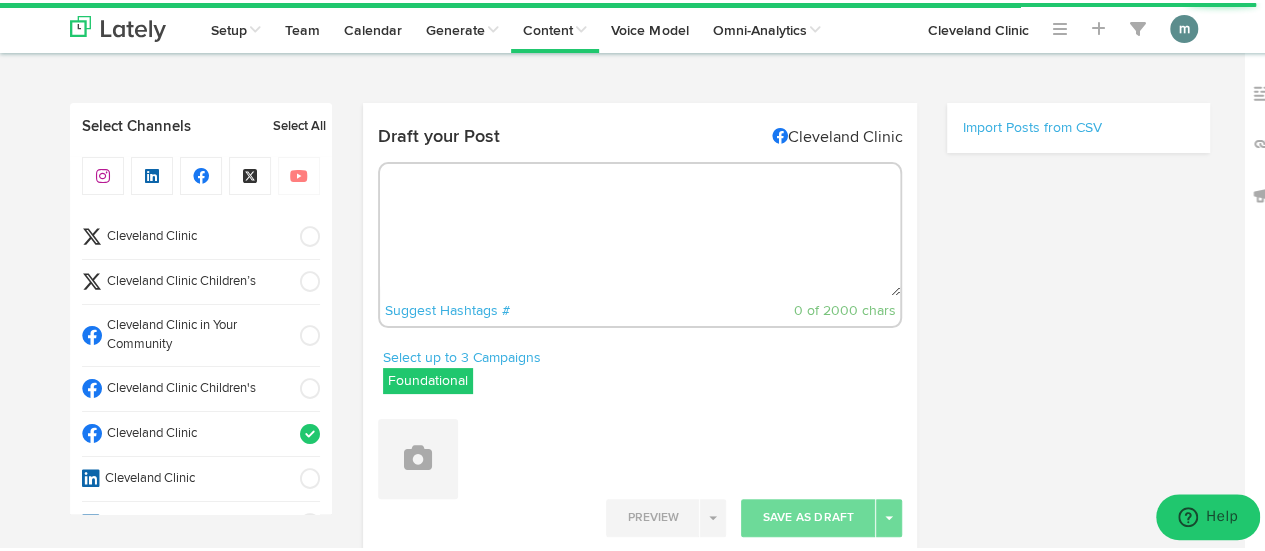 click at bounding box center (640, 227) 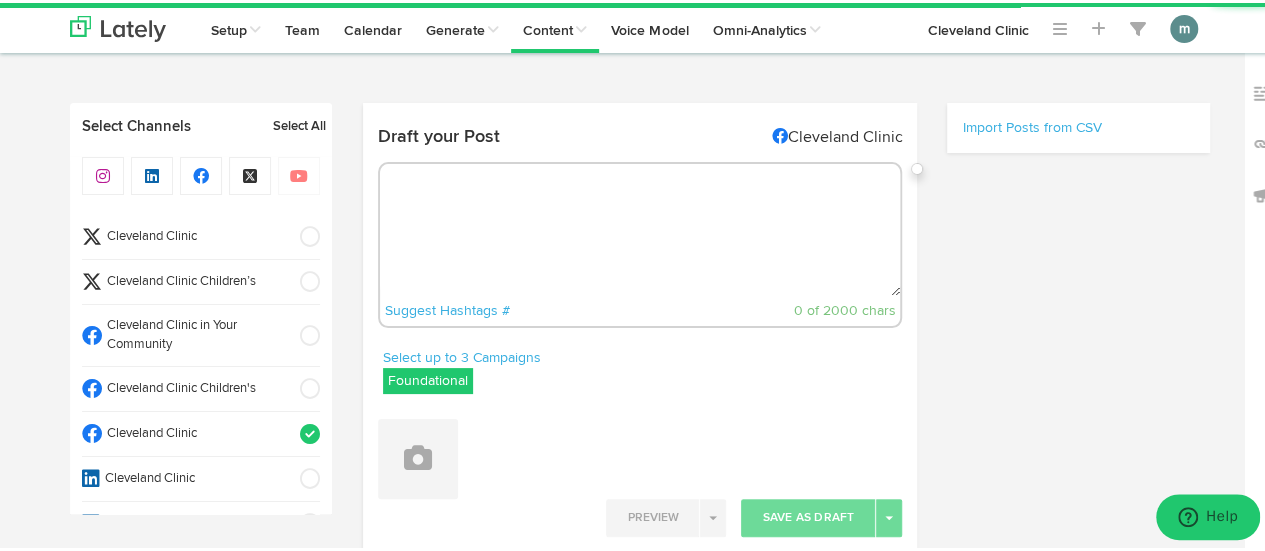 paste on "This age-old Indian folk practice has gained attention in wellness circles in recent years, with proponents claiming that it can reduce plaque, whiten teeth and benefit your overall oral health.
But can it really live up to these claims? Find out: https://[DOMAIN]/4lZZArh" 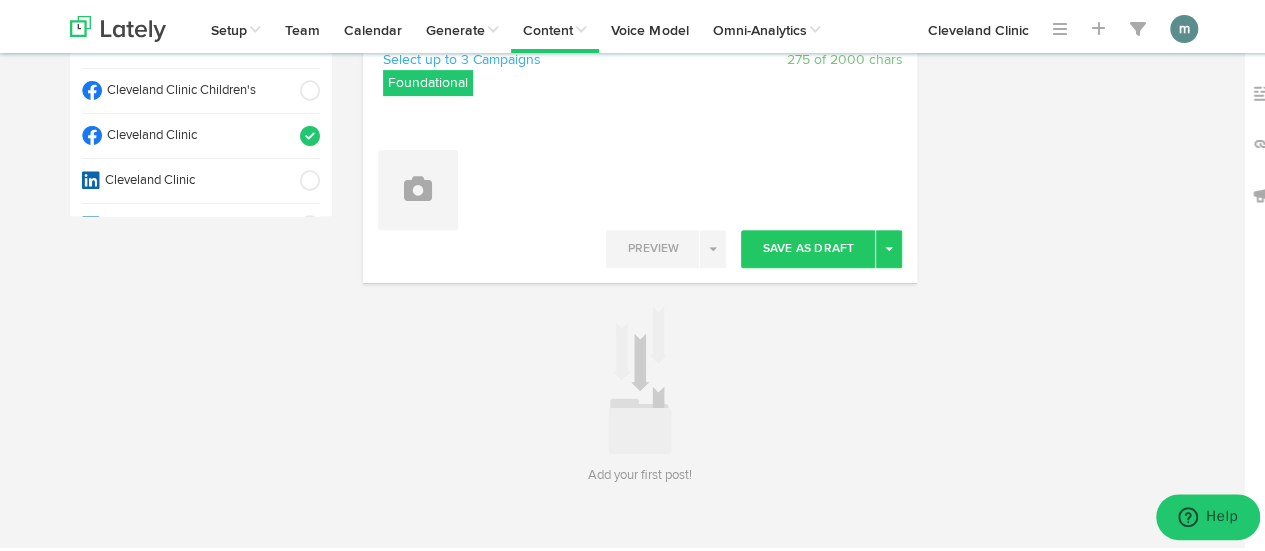 scroll, scrollTop: 300, scrollLeft: 0, axis: vertical 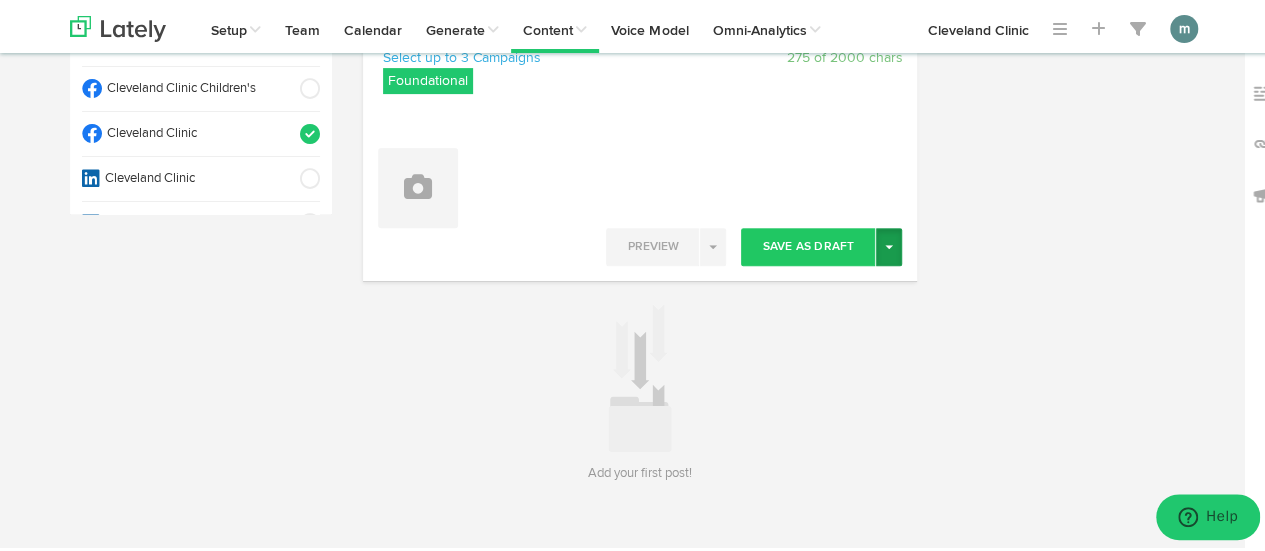 type on "This age-old Indian folk practice has gained attention in wellness circles in recent years, with proponents claiming that it can reduce plaque, whiten teeth and benefit your overall oral health.
But can it really live up to these claims? Find out: https://[DOMAIN]/4lZZArh" 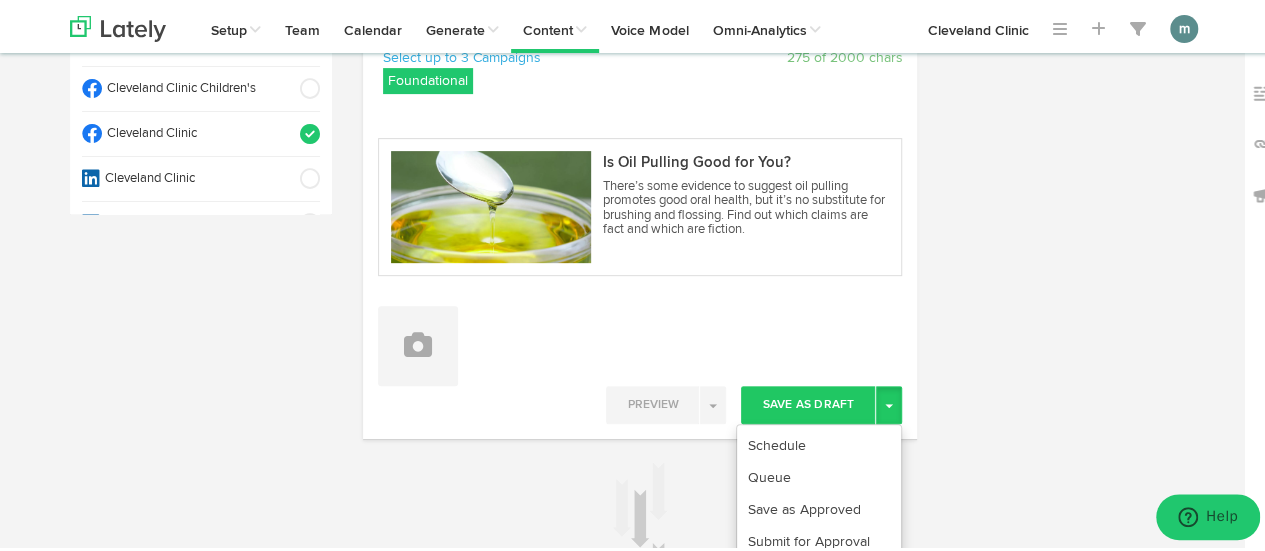click on "Draft your Post
Cleveland Clinic
This age-old Indian folk practice has gained attention in wellness circles in recent years, with proponents claiming that it can reduce plaque, whiten teeth and benefit your overall oral health.
But can it really live up to these claims? Find out: https://cle.clinic/4lZZArh
Suggest Hashtags #
275 of 2000 chars" at bounding box center (787, 222) 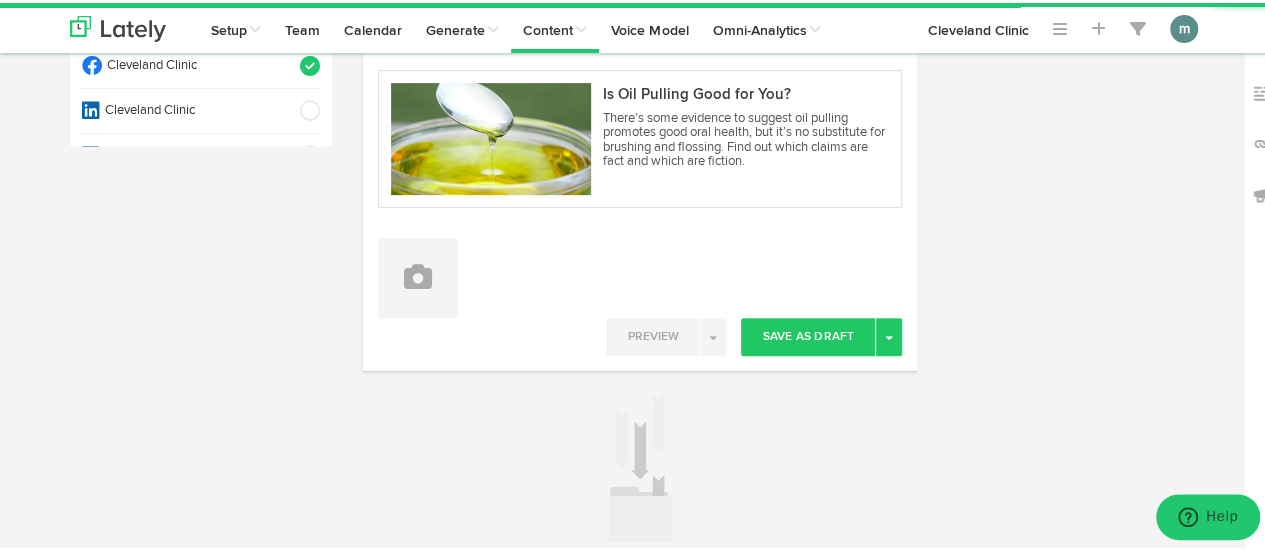 scroll, scrollTop: 400, scrollLeft: 0, axis: vertical 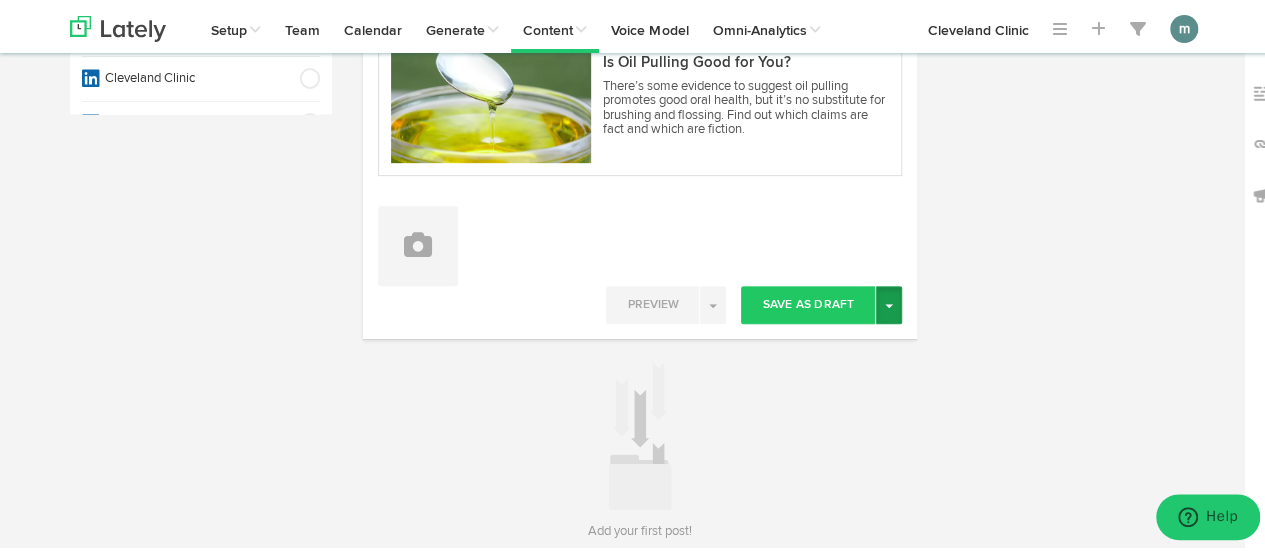 click on "Toggle Dropdown" at bounding box center [889, 302] 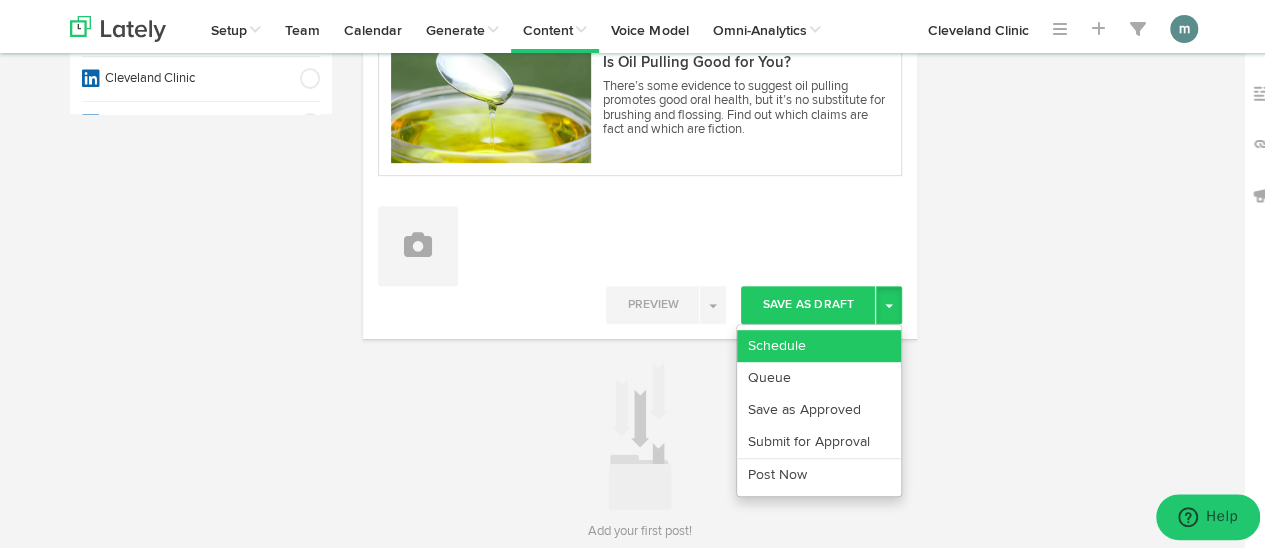click on "Schedule" at bounding box center [819, 343] 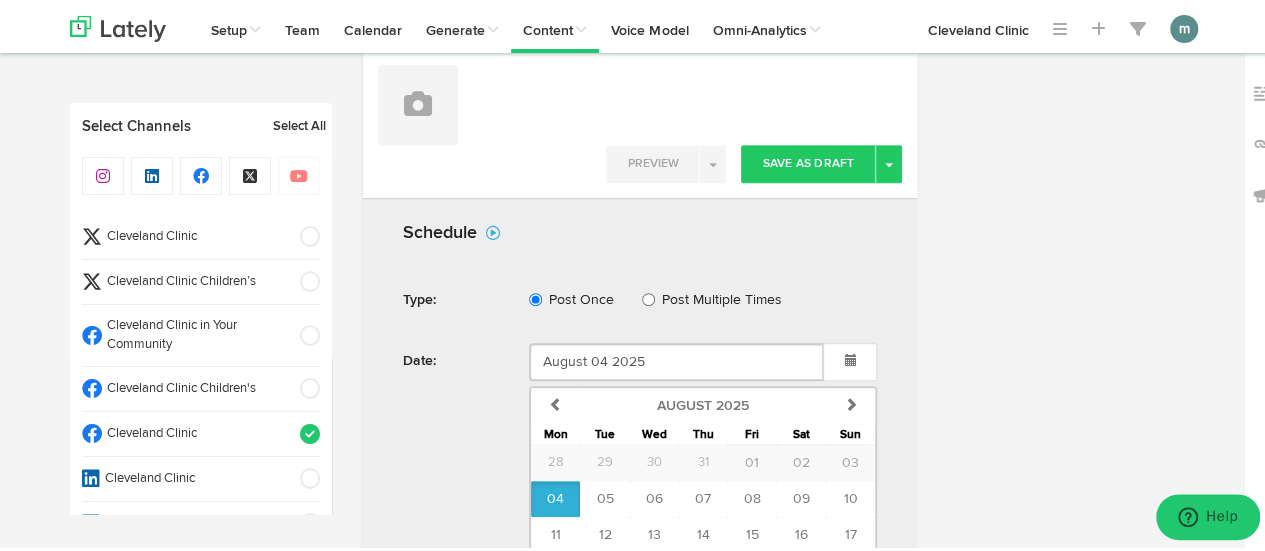 scroll, scrollTop: 741, scrollLeft: 0, axis: vertical 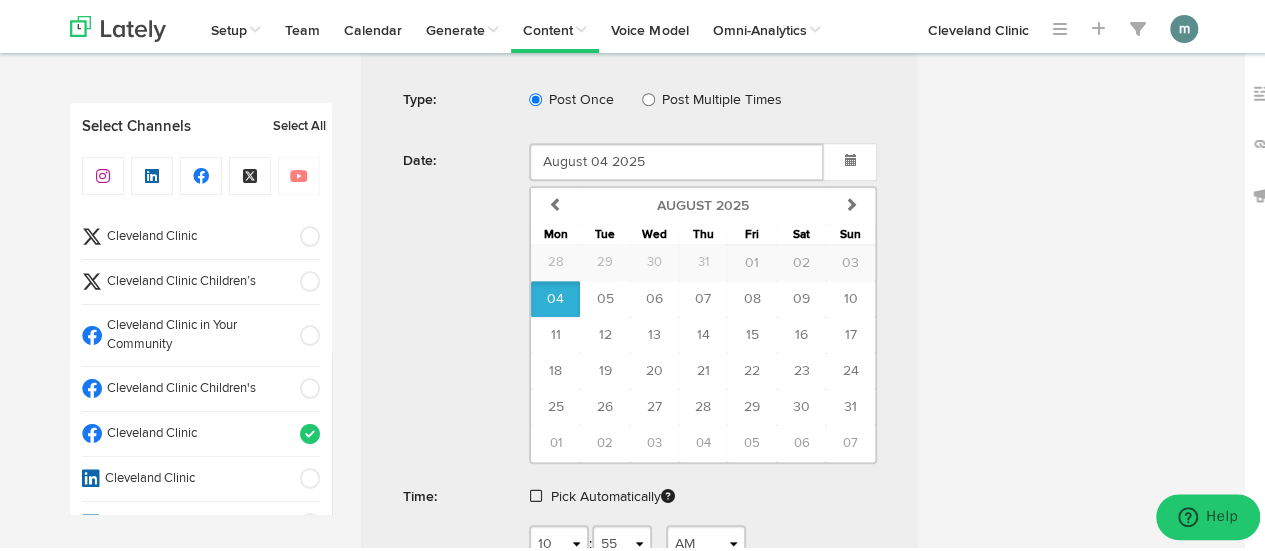 click at bounding box center [536, 493] 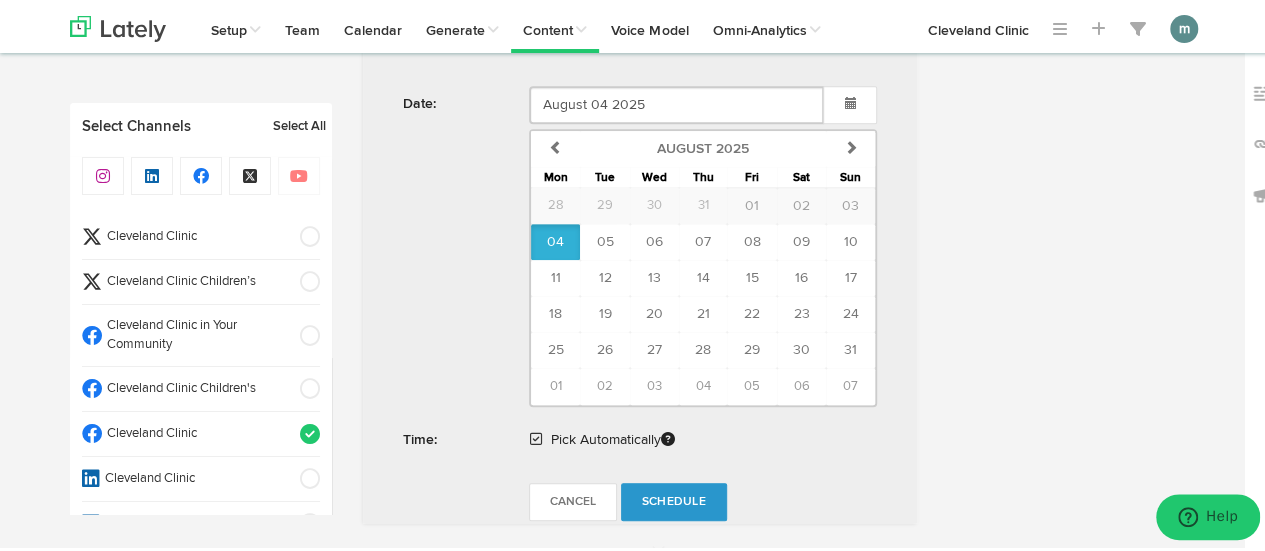 scroll, scrollTop: 841, scrollLeft: 0, axis: vertical 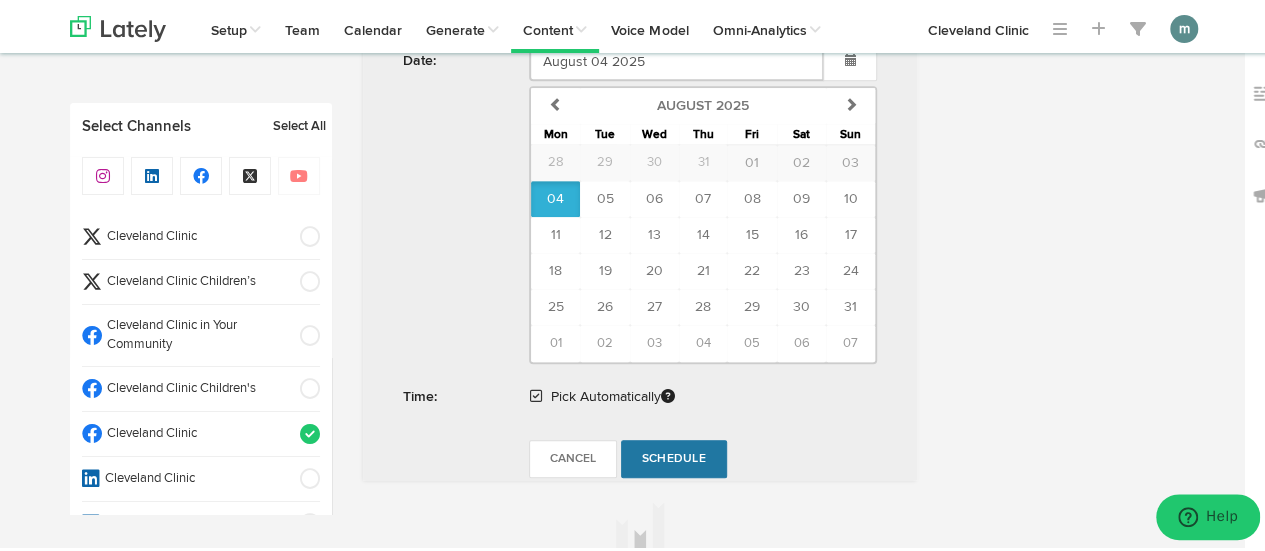 click on "Schedule" at bounding box center [674, 456] 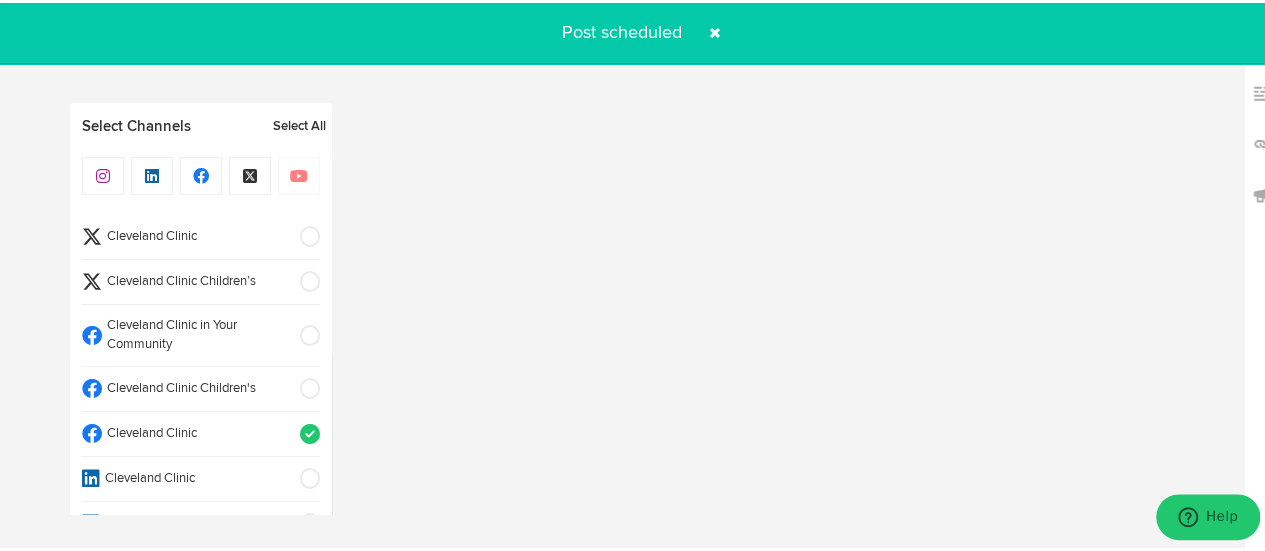 radio on "true" 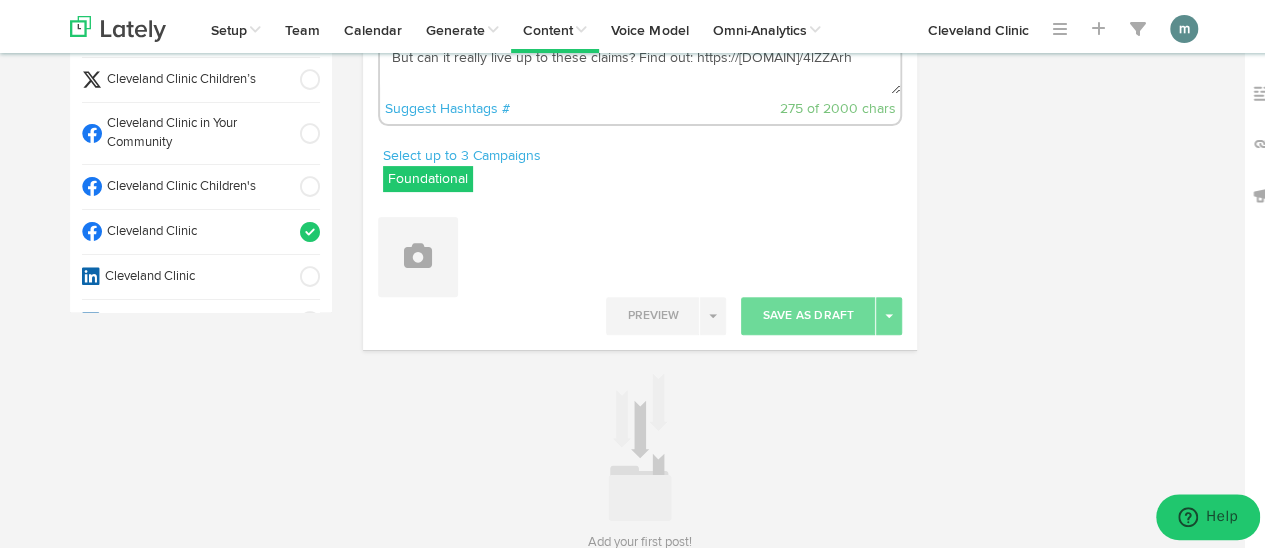 scroll, scrollTop: 95, scrollLeft: 0, axis: vertical 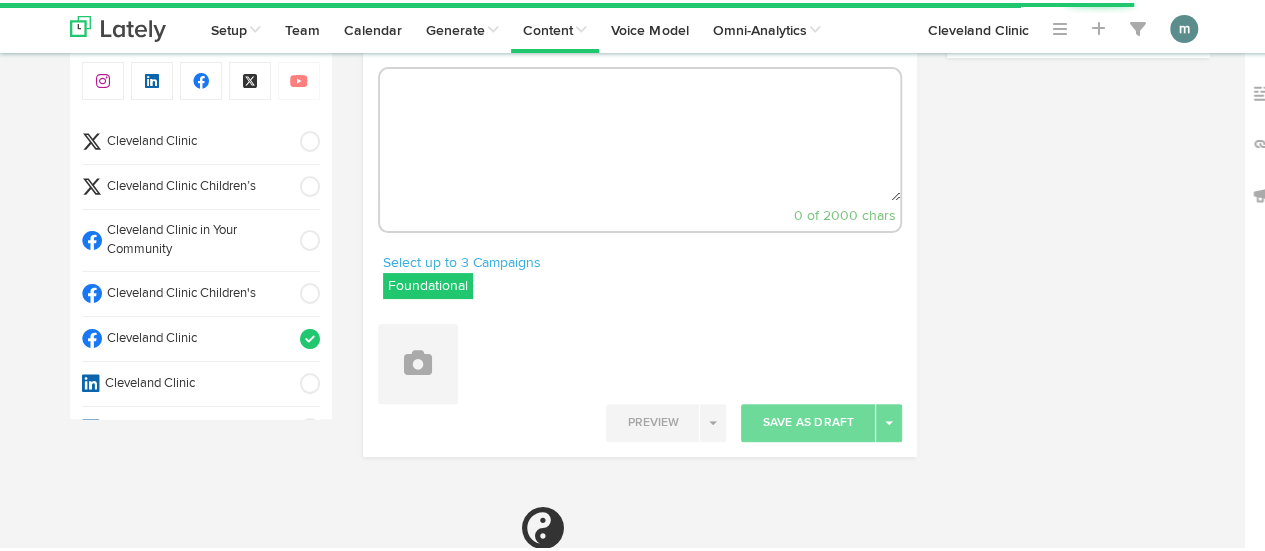 select on "10" 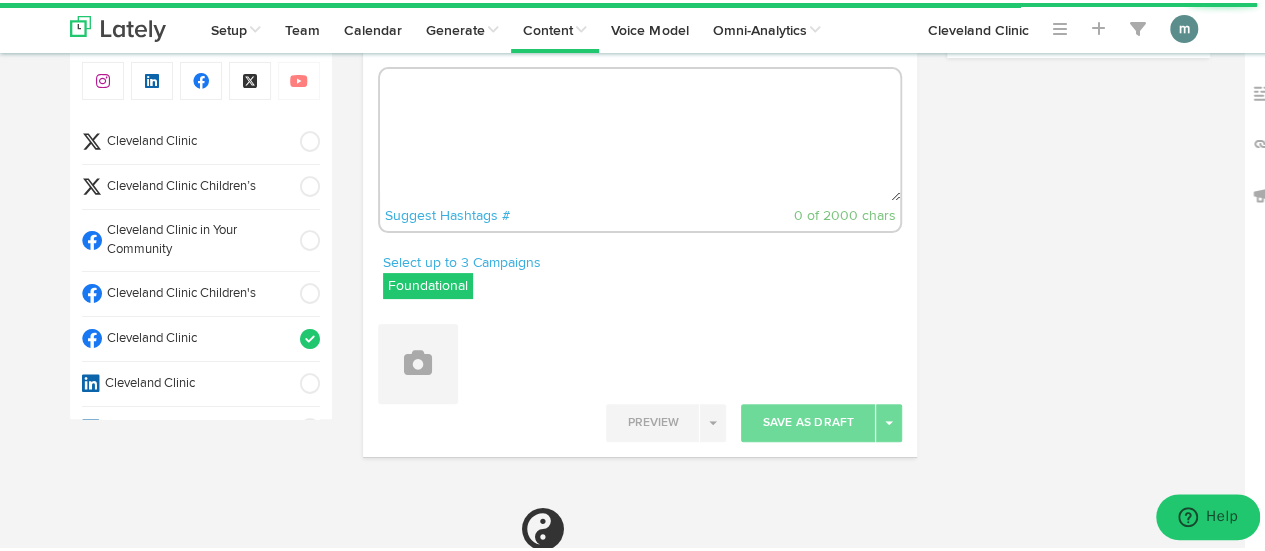 click on "Cleveland Clinic" at bounding box center (194, 139) 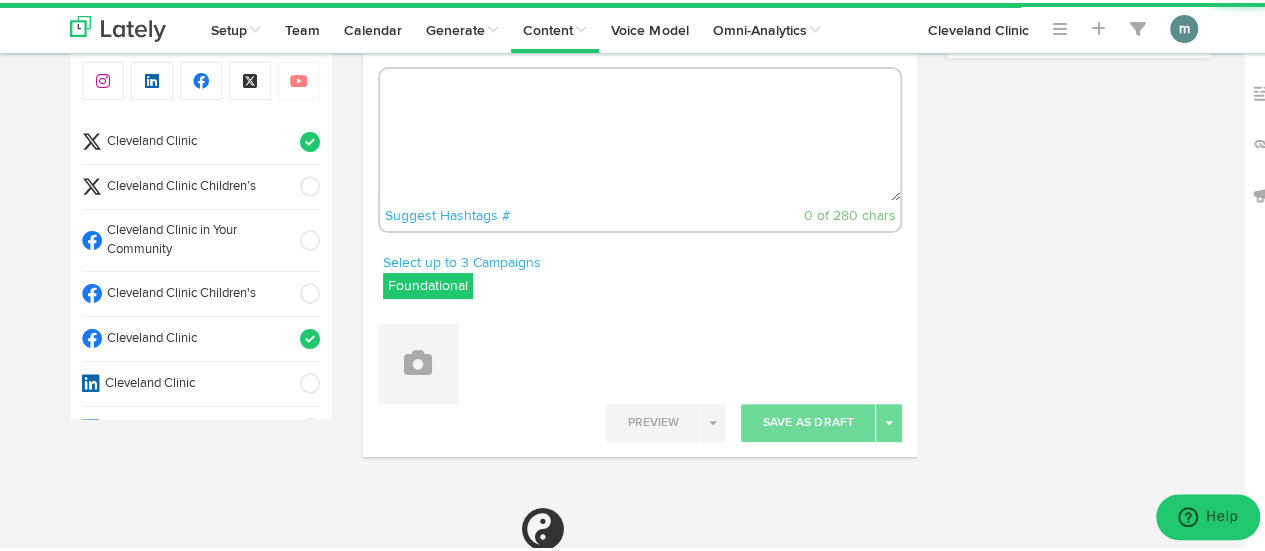 click on "Cleveland Clinic" at bounding box center (194, 336) 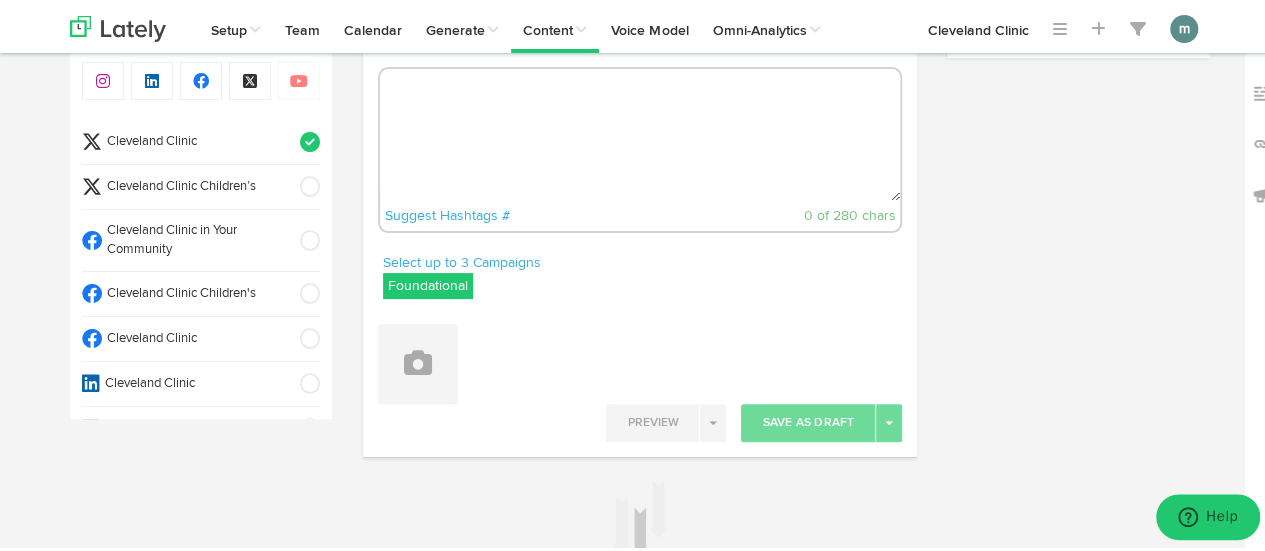 click at bounding box center (640, 132) 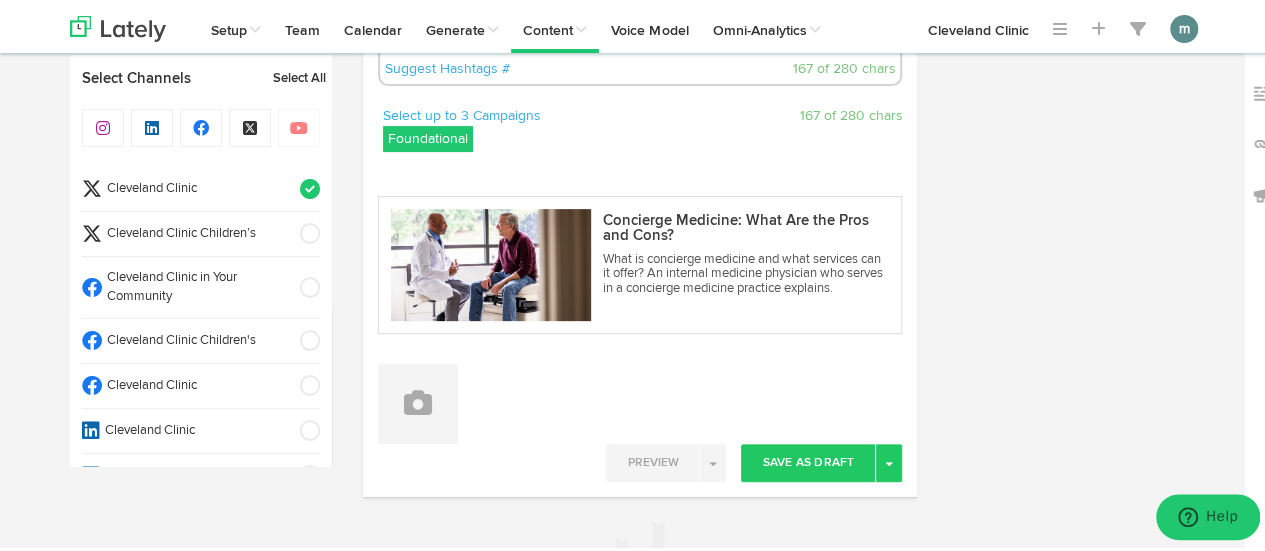 scroll, scrollTop: 482, scrollLeft: 0, axis: vertical 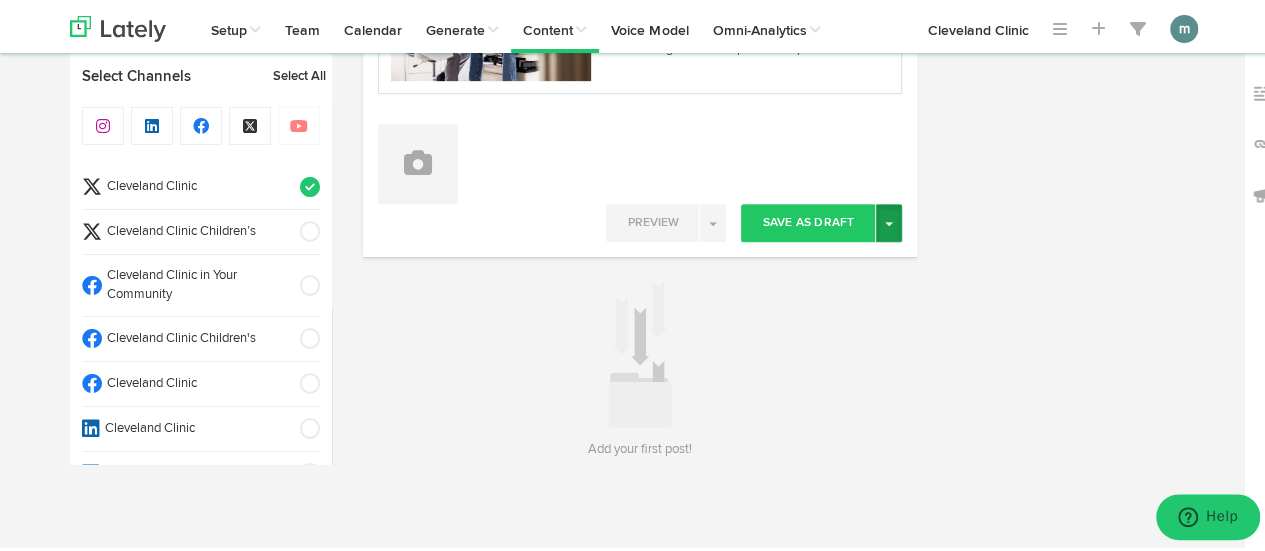 type on "What is concierge medicine and what services can it offer? An internal medicine physician who serves in a concierge medicine practice explains. https://cle.clinic/450JaJ7" 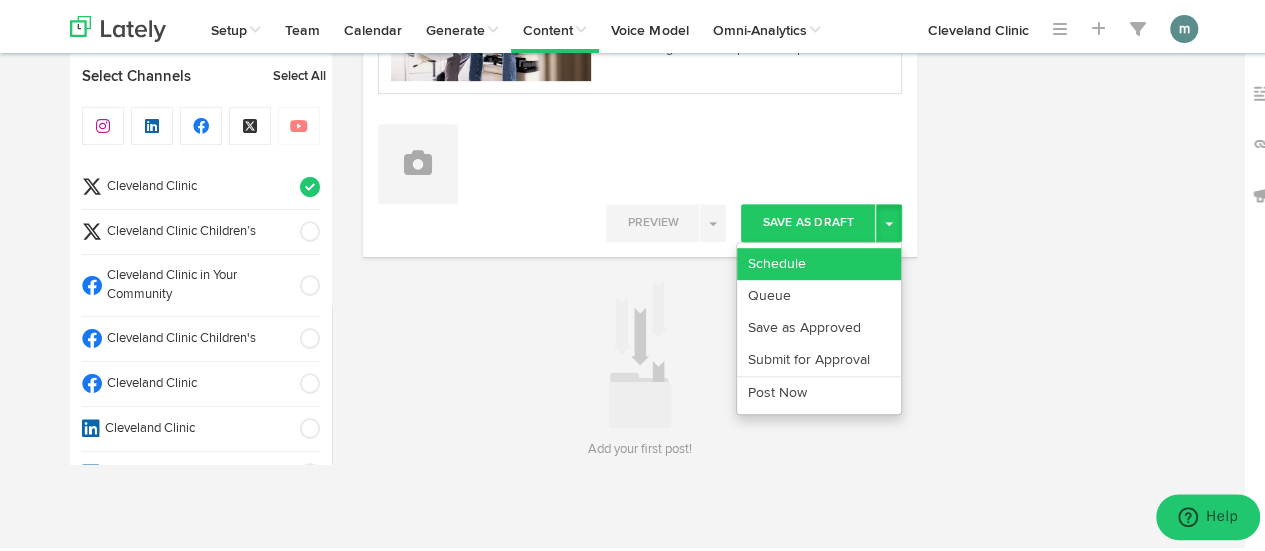 click on "Schedule" at bounding box center (819, 261) 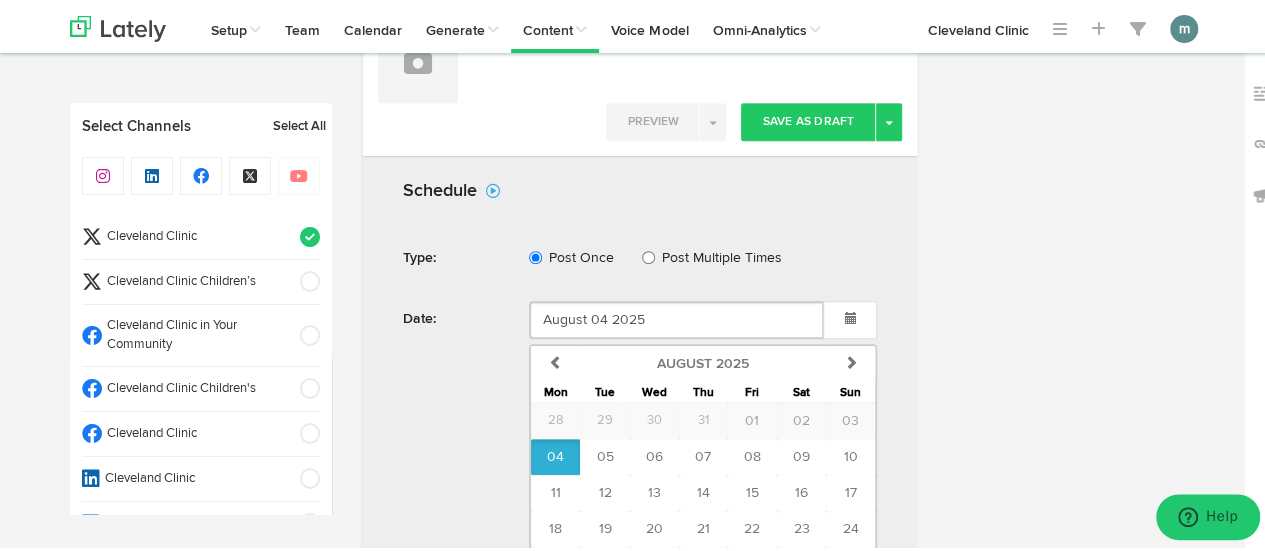 scroll, scrollTop: 882, scrollLeft: 0, axis: vertical 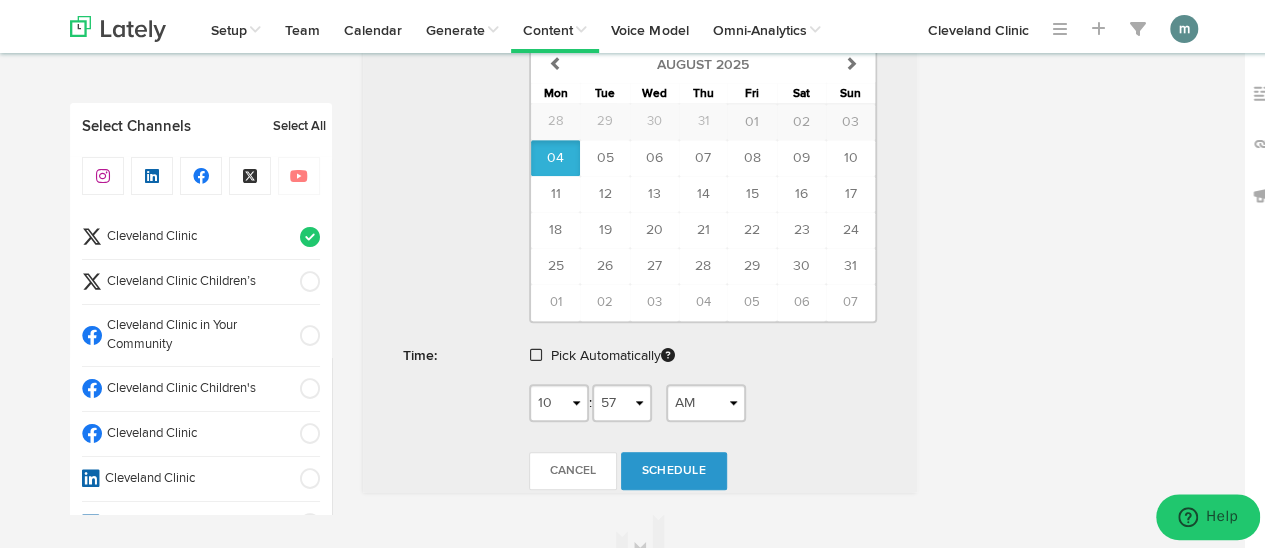 click at bounding box center (536, 352) 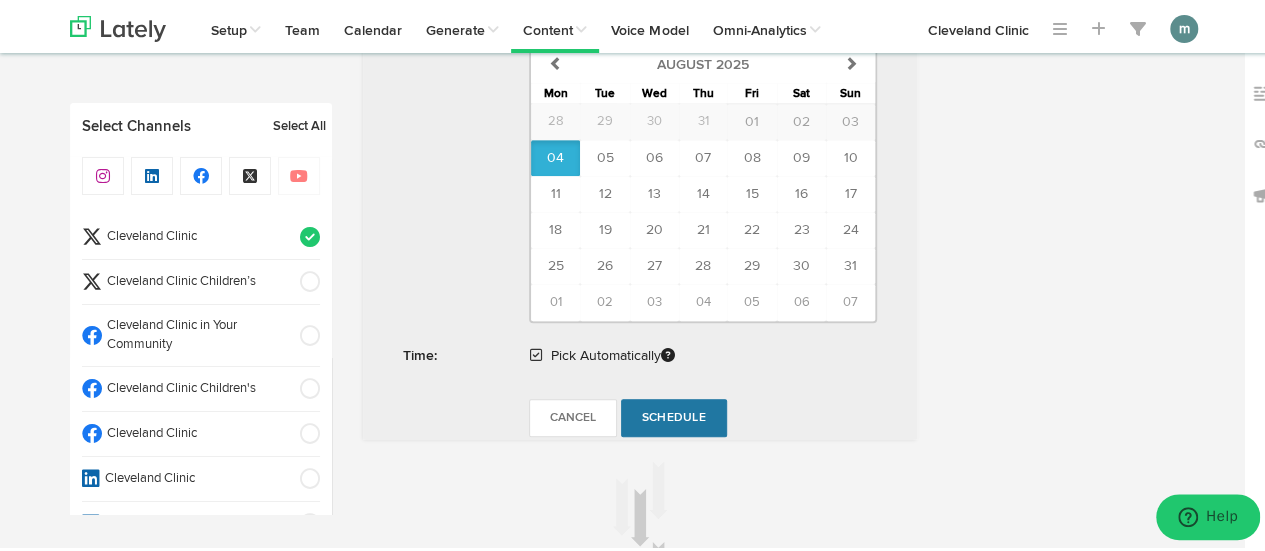 click on "Schedule" at bounding box center (674, 415) 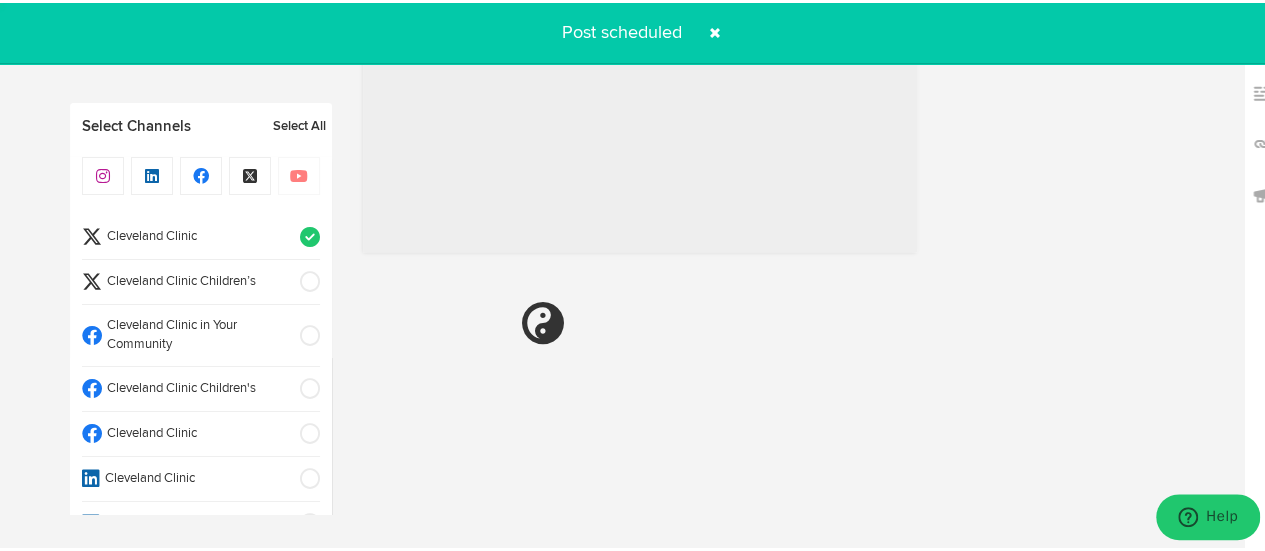 radio on "true" 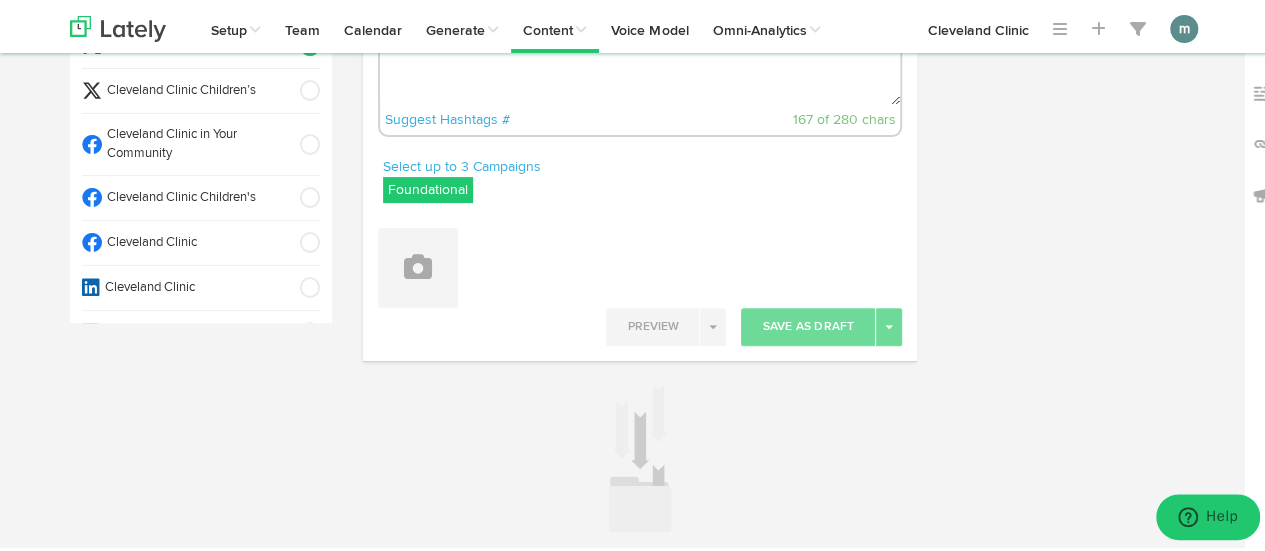 scroll, scrollTop: 95, scrollLeft: 0, axis: vertical 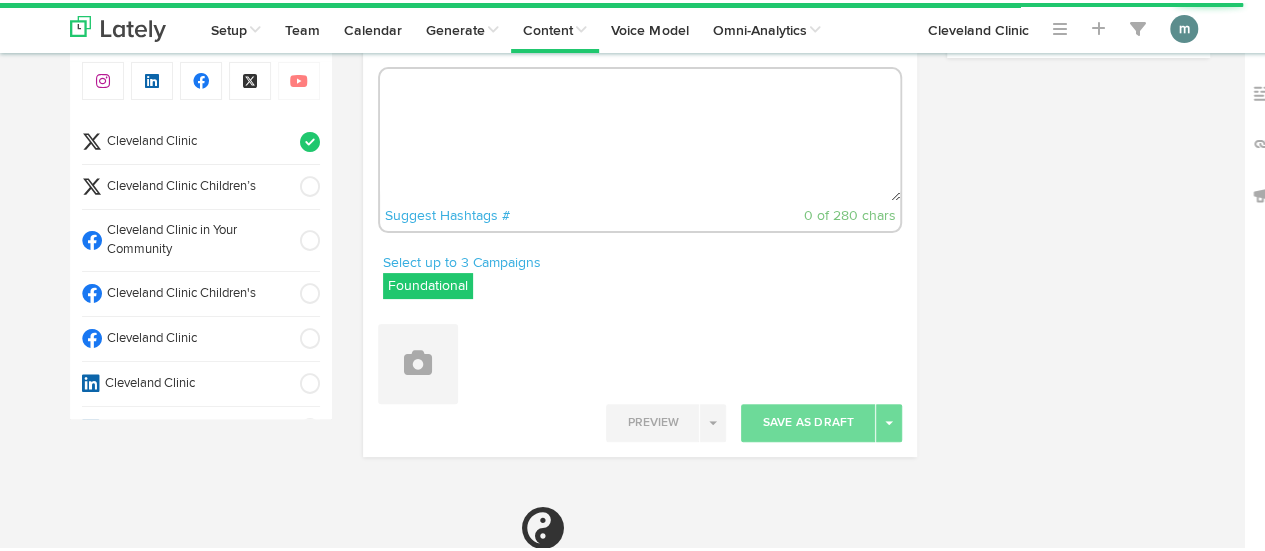 radio on "true" 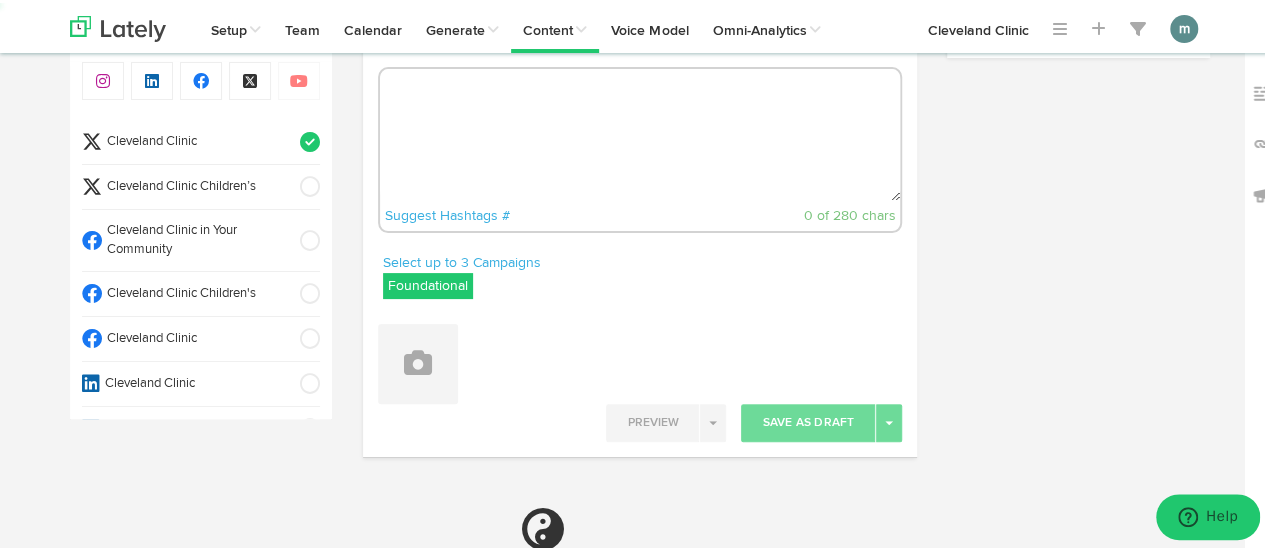 click at bounding box center (640, 132) 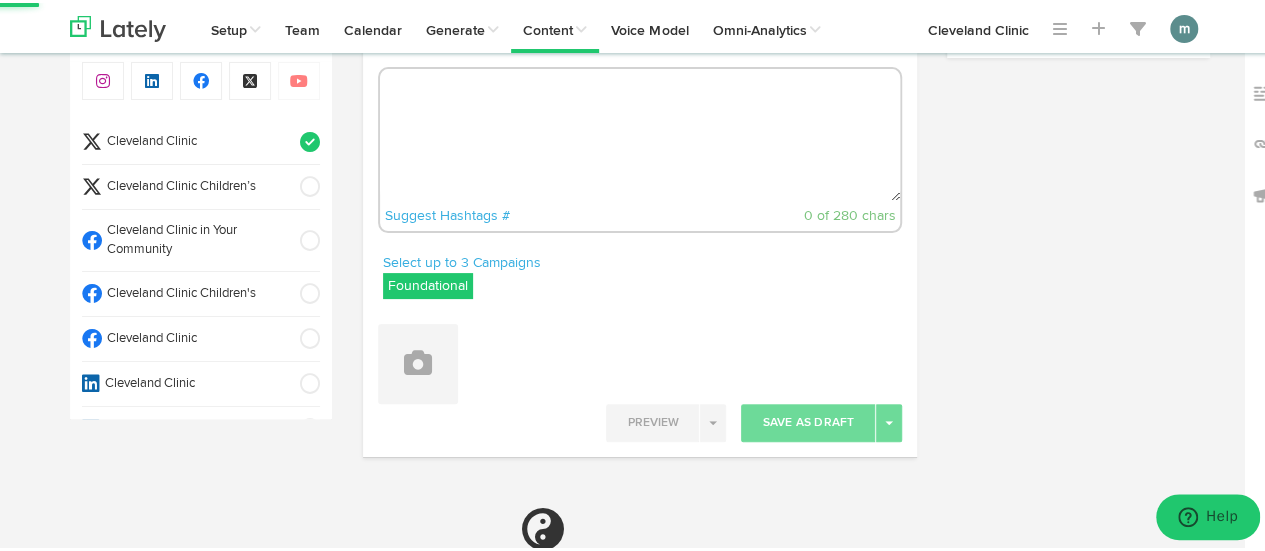 paste on "There may be a time when you need to eat soft foods that are easy to digest. In that case, your healthcare provider may suggest following a soft food diet. https://cle.clinic/46YXJyr" 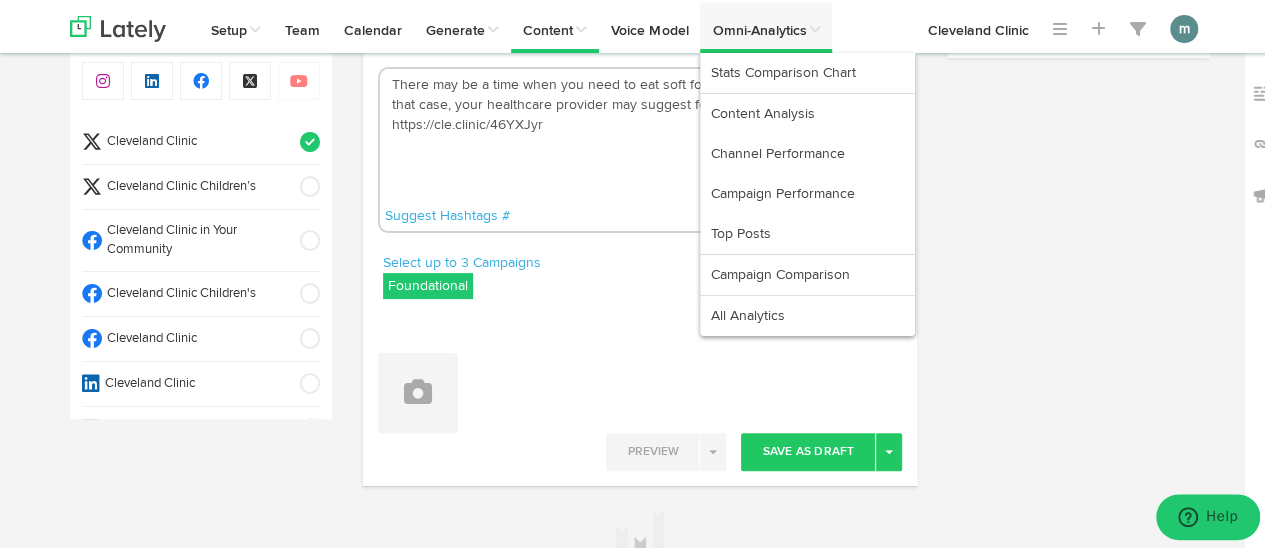 type on "There may be a time when you need to eat soft foods that are easy to digest. In that case, your healthcare provider may suggest following a soft food diet. https://cle.clinic/46YXJyr" 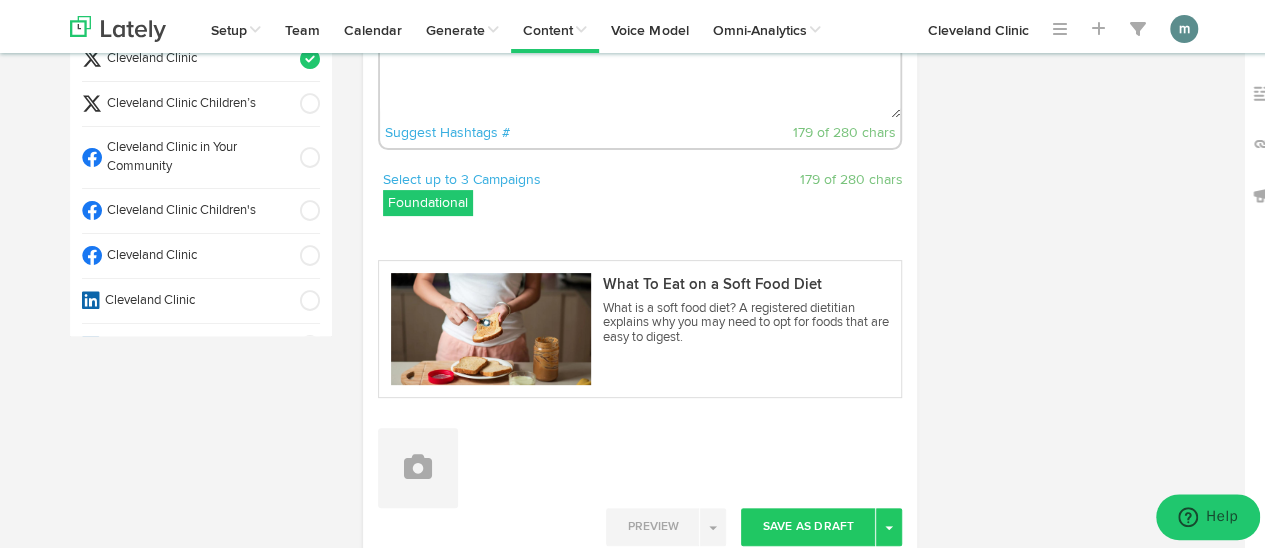 scroll, scrollTop: 295, scrollLeft: 0, axis: vertical 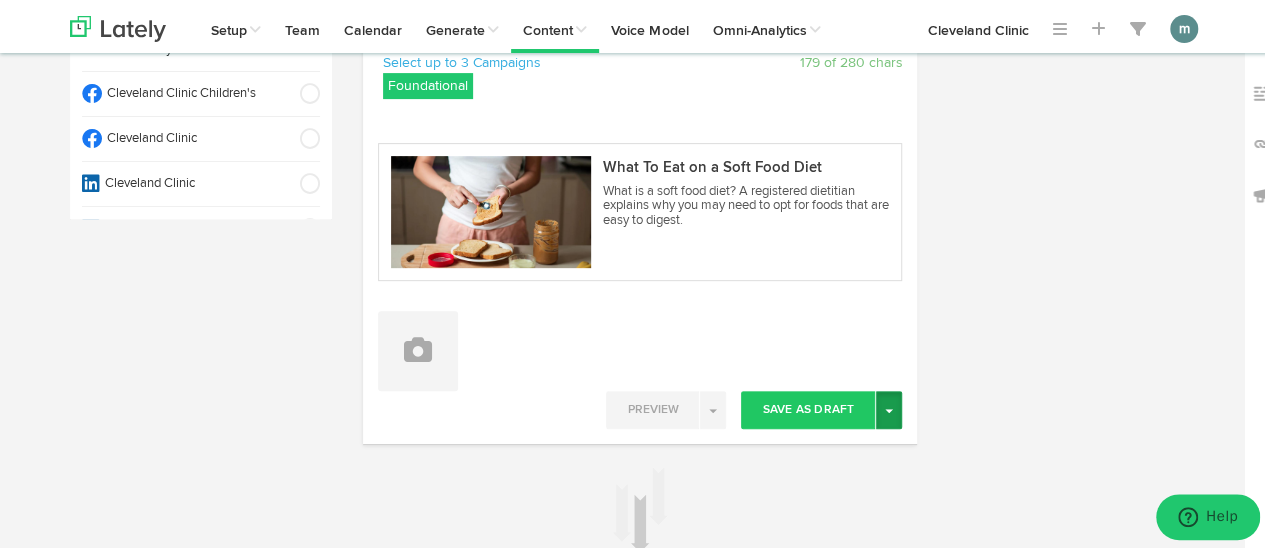 click on "Toggle Dropdown" at bounding box center (889, 407) 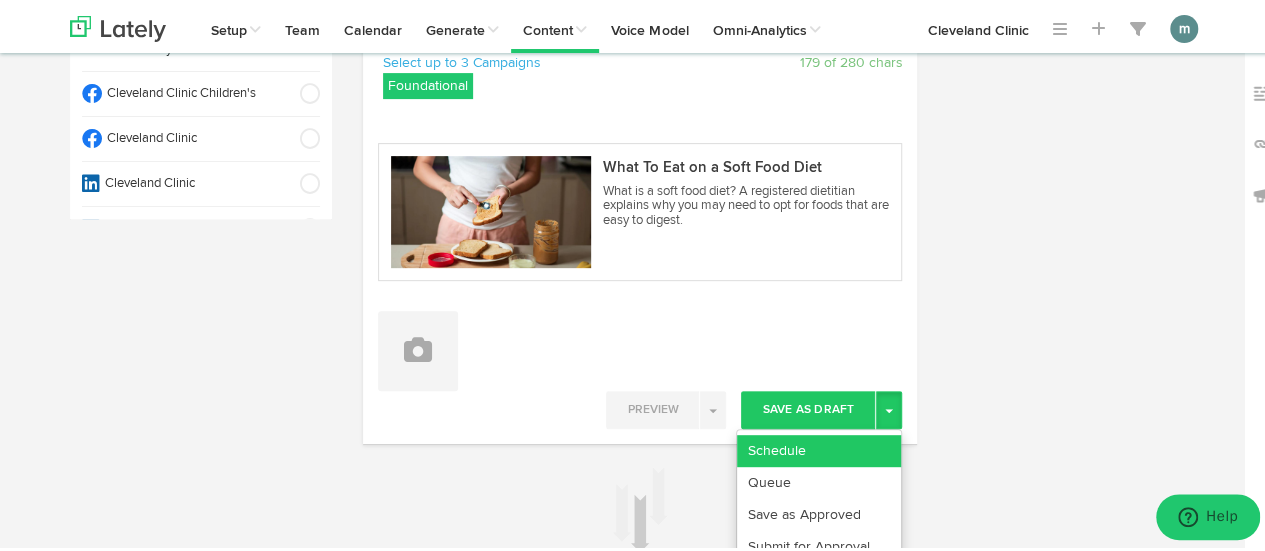 click on "Schedule" at bounding box center [819, 448] 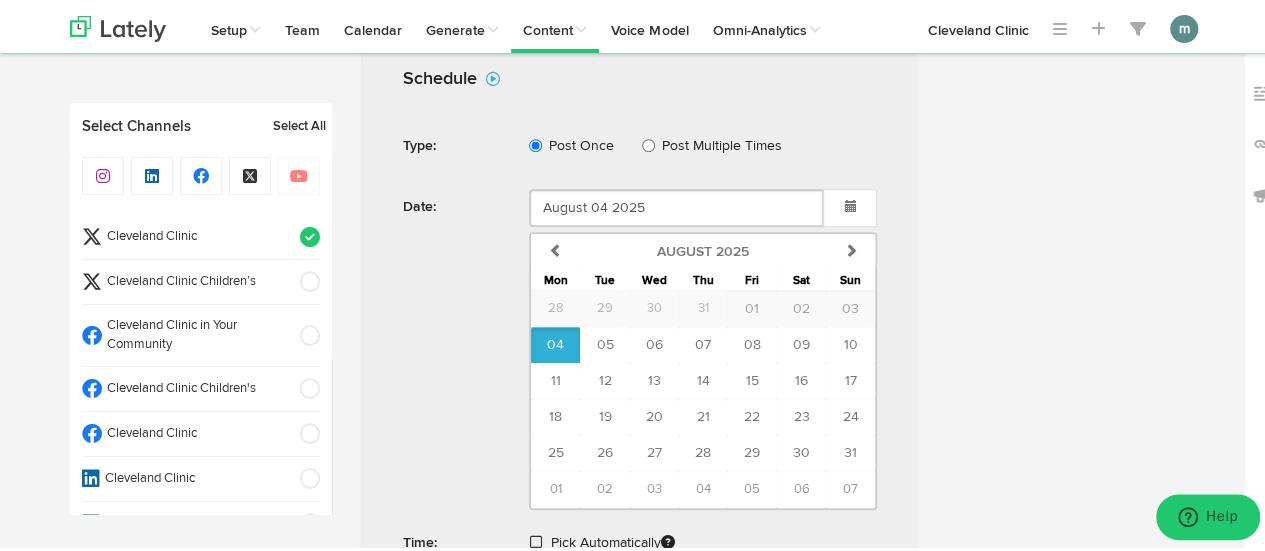 scroll, scrollTop: 795, scrollLeft: 0, axis: vertical 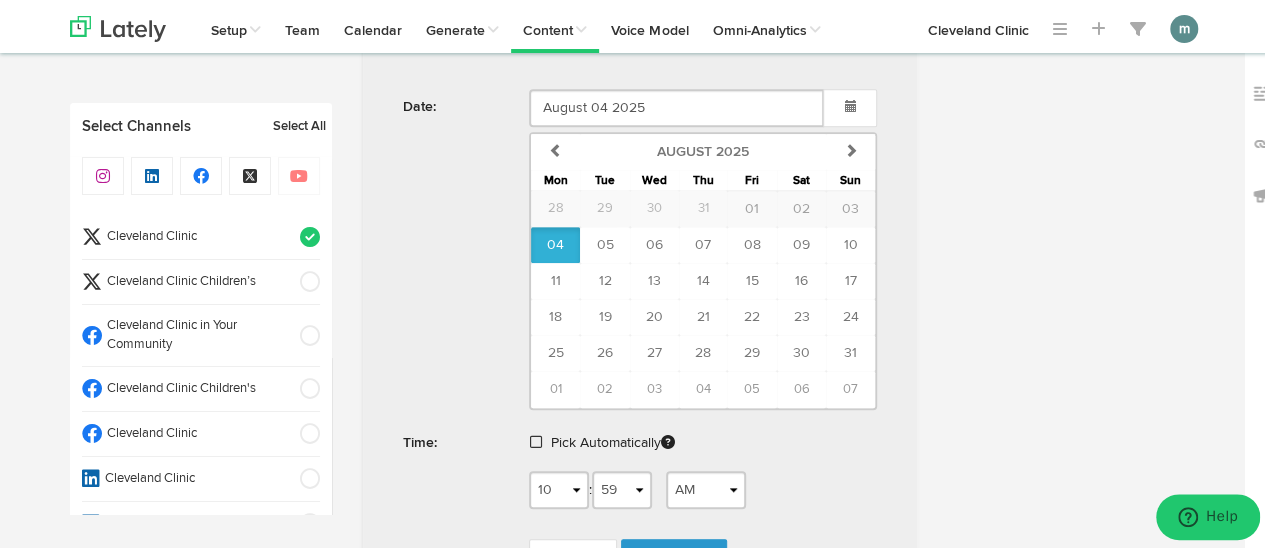 click at bounding box center [536, 439] 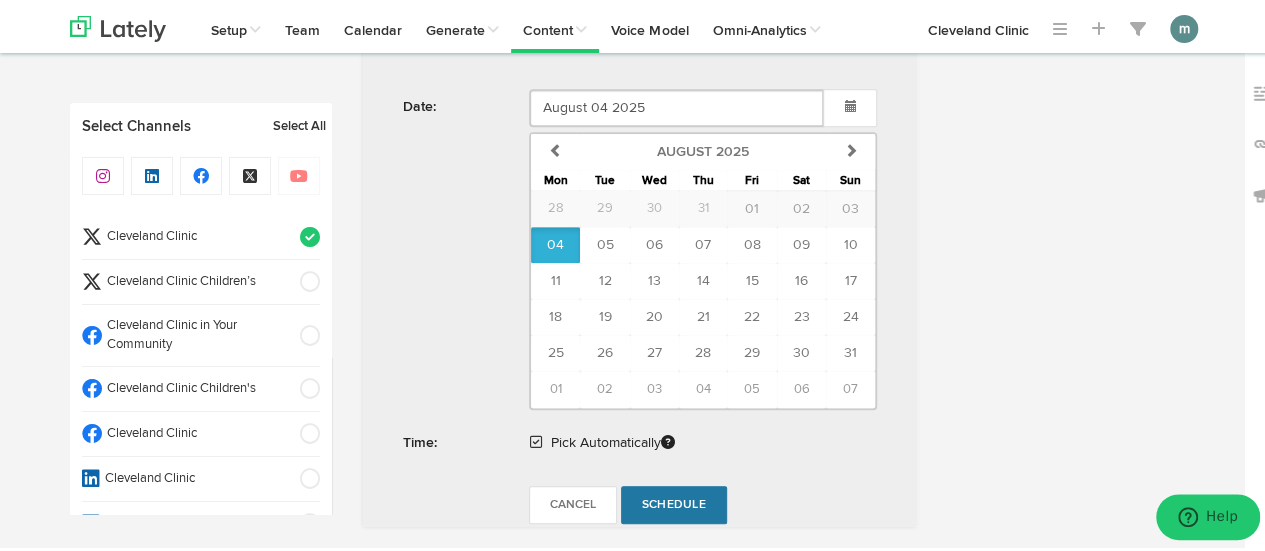 click on "Schedule" at bounding box center (674, 502) 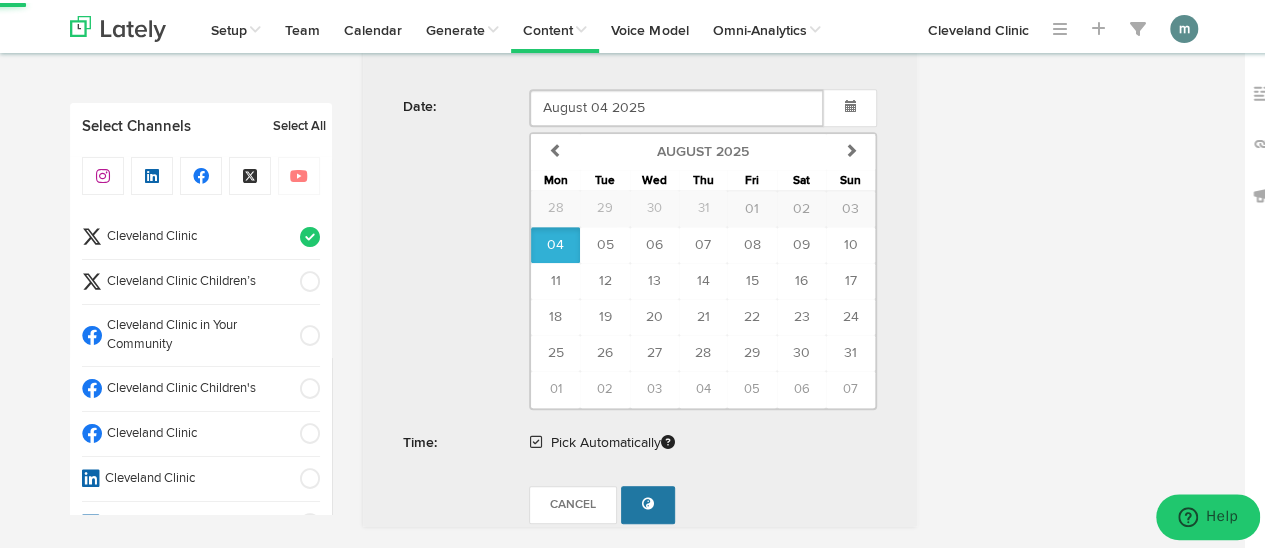 radio on "true" 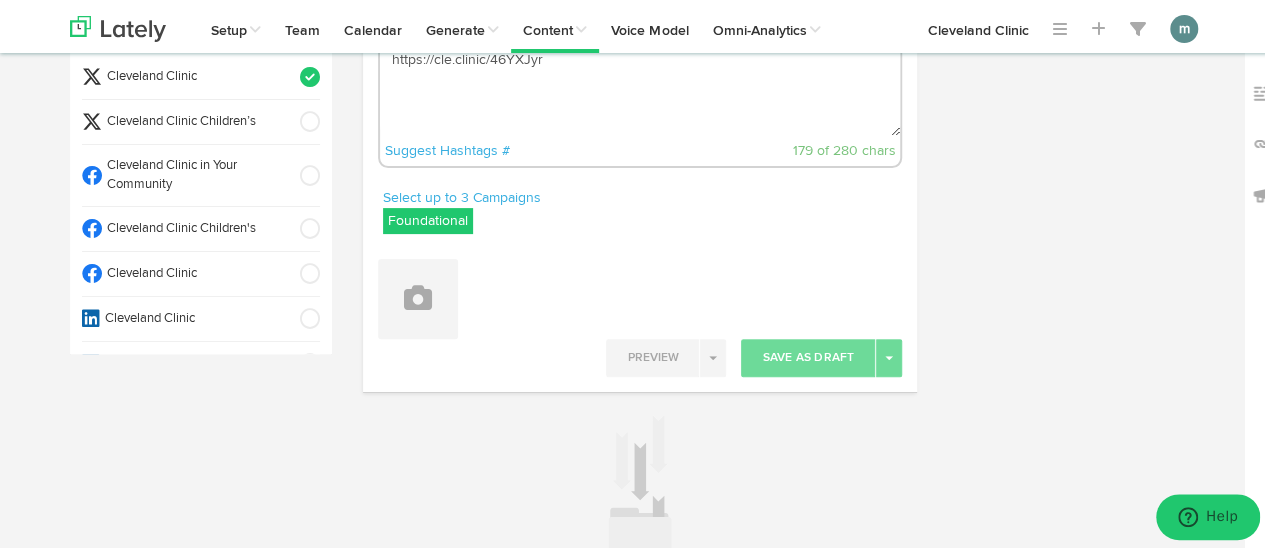 scroll, scrollTop: 95, scrollLeft: 0, axis: vertical 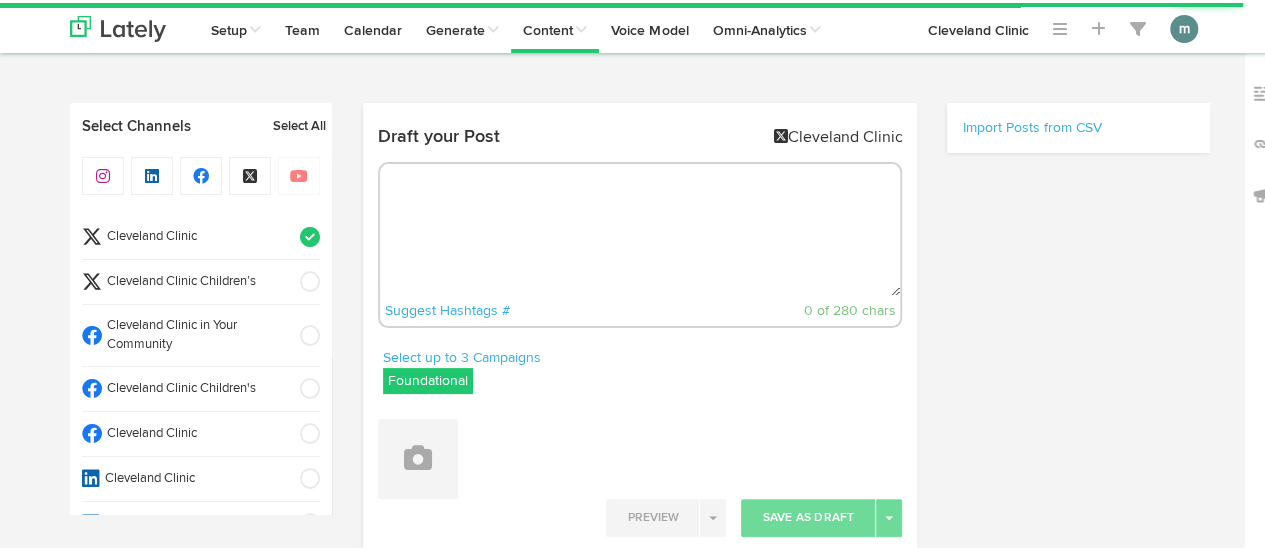 radio on "true" 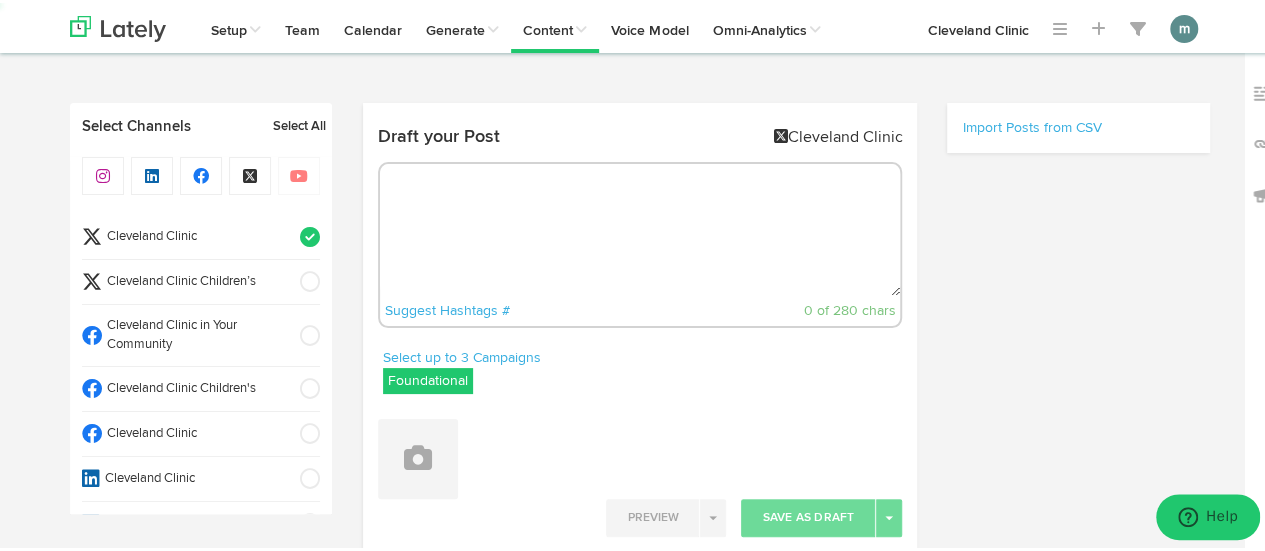 scroll, scrollTop: 95, scrollLeft: 0, axis: vertical 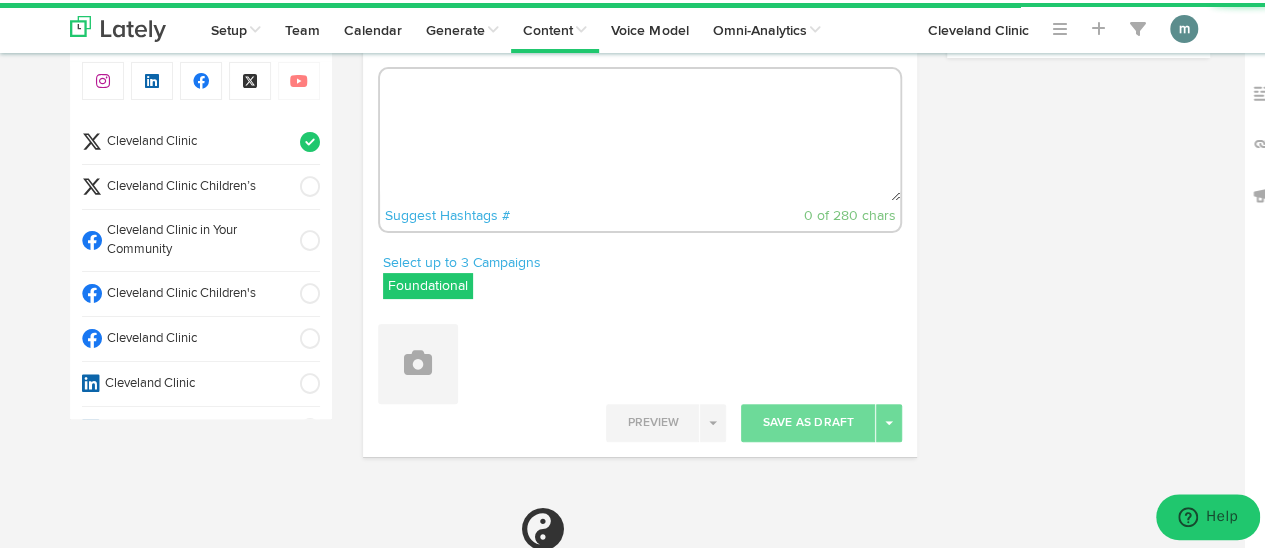 click at bounding box center [640, 132] 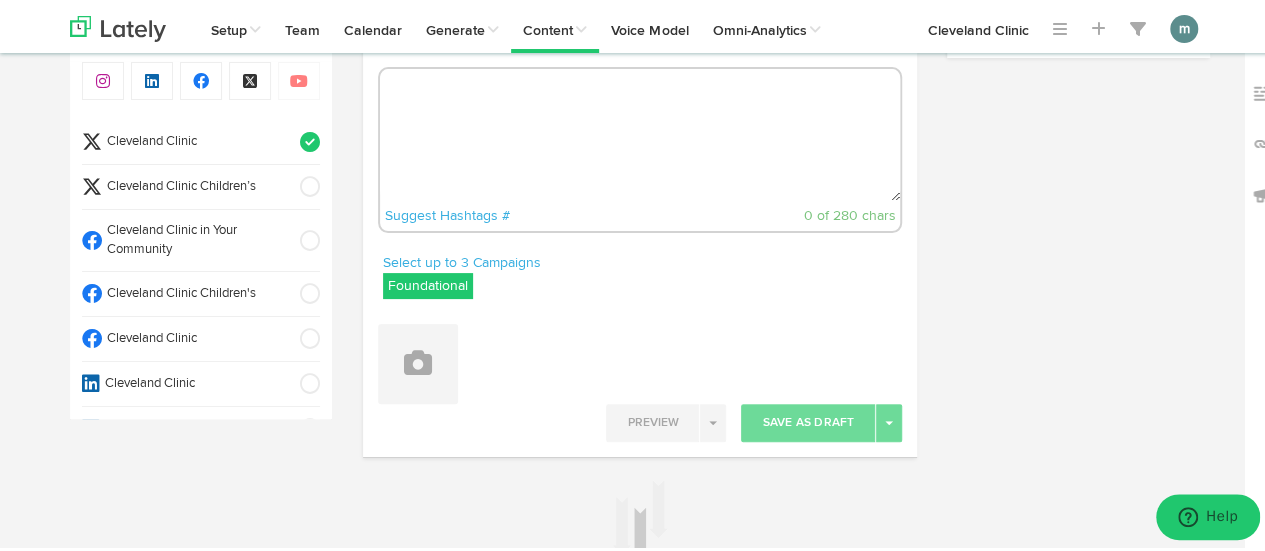 paste on "This age-old Indian folk practice has gained attention in wellness circles in recent years, with proponents claiming that it can reduce plaque, whiten teeth and benefit your overall oral health.
But can it really live up to these claims? Find out: https://cle.clinic/451rpt9" 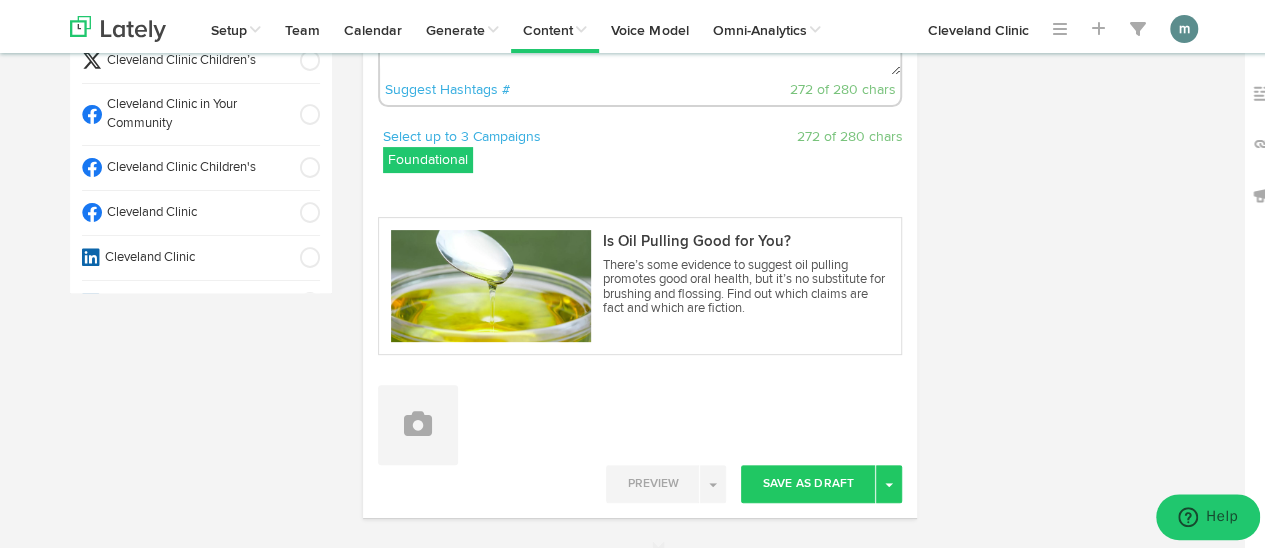 scroll, scrollTop: 482, scrollLeft: 0, axis: vertical 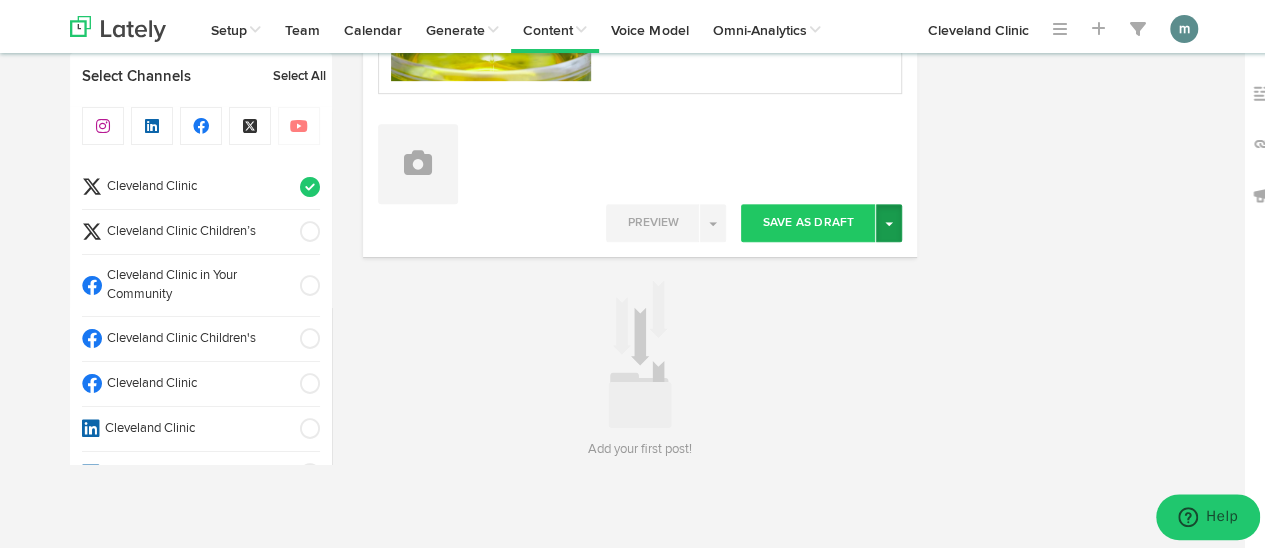 type on "This age-old Indian folk practice has gained attention in wellness circles in recent years, with proponents claiming that it can reduce plaque, whiten teeth and benefit your overall oral health.
But can it really live up to these claims? Find out: https://cle.clinic/451rpt9" 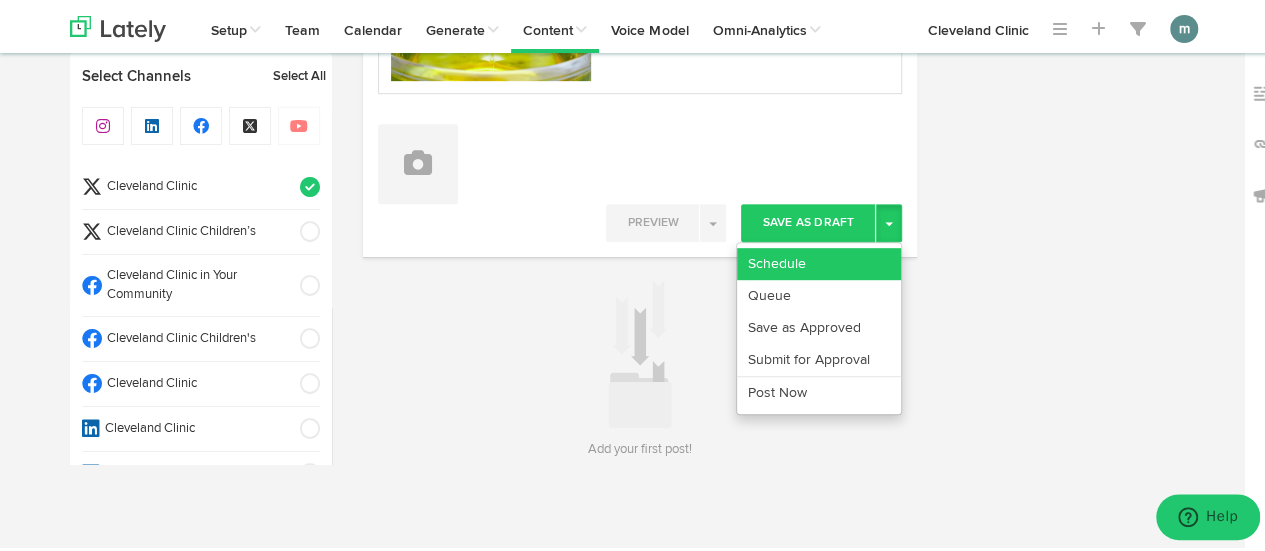 click on "Schedule" at bounding box center (819, 261) 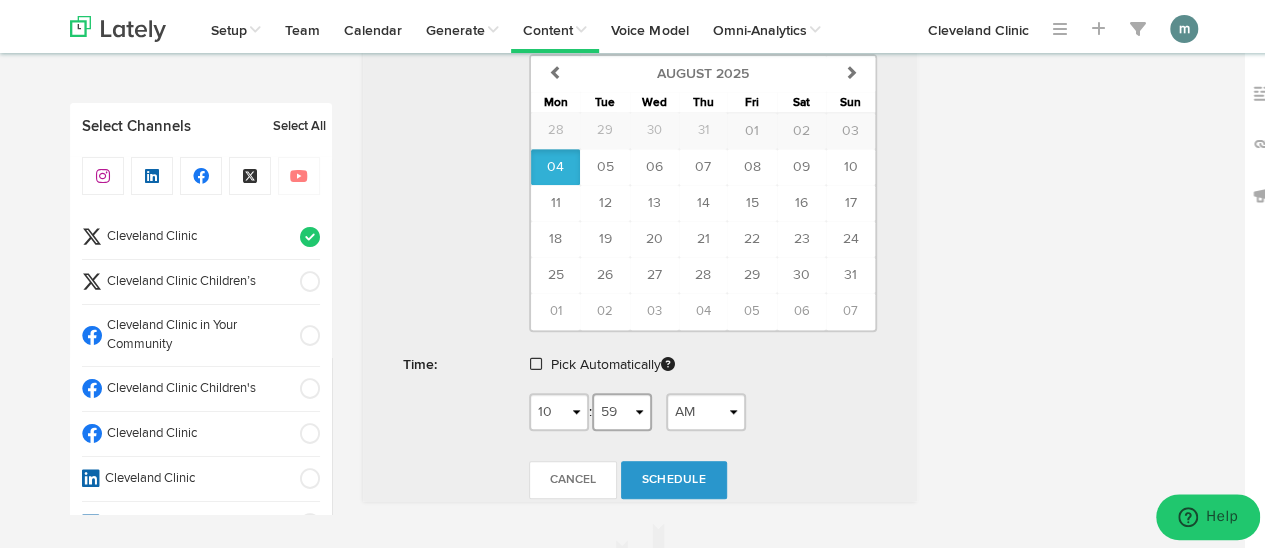 scroll, scrollTop: 882, scrollLeft: 0, axis: vertical 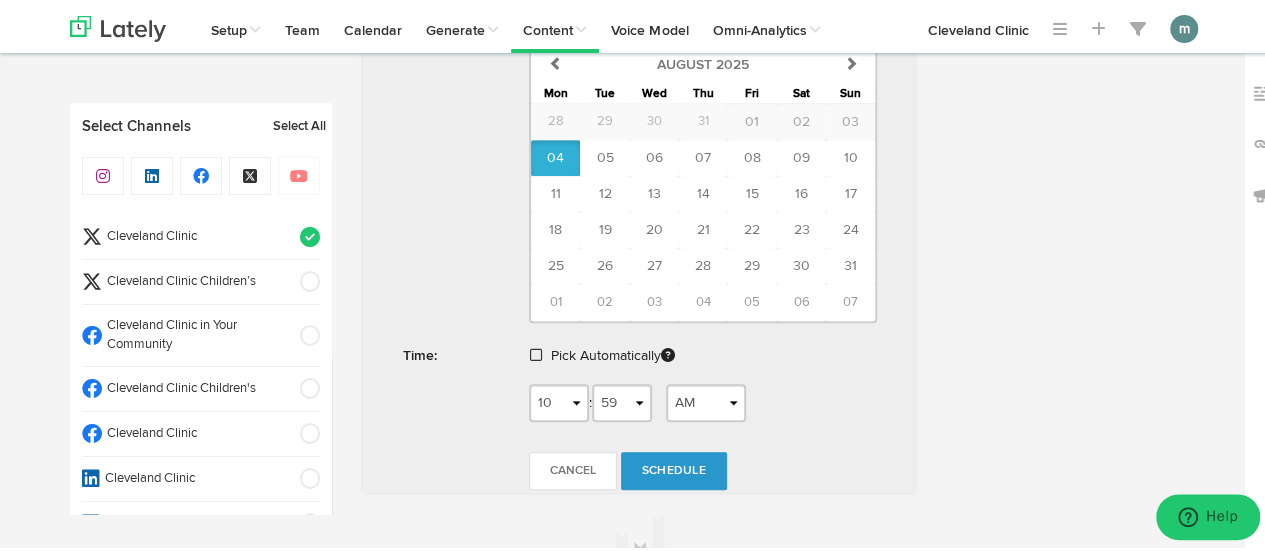 click at bounding box center (536, 352) 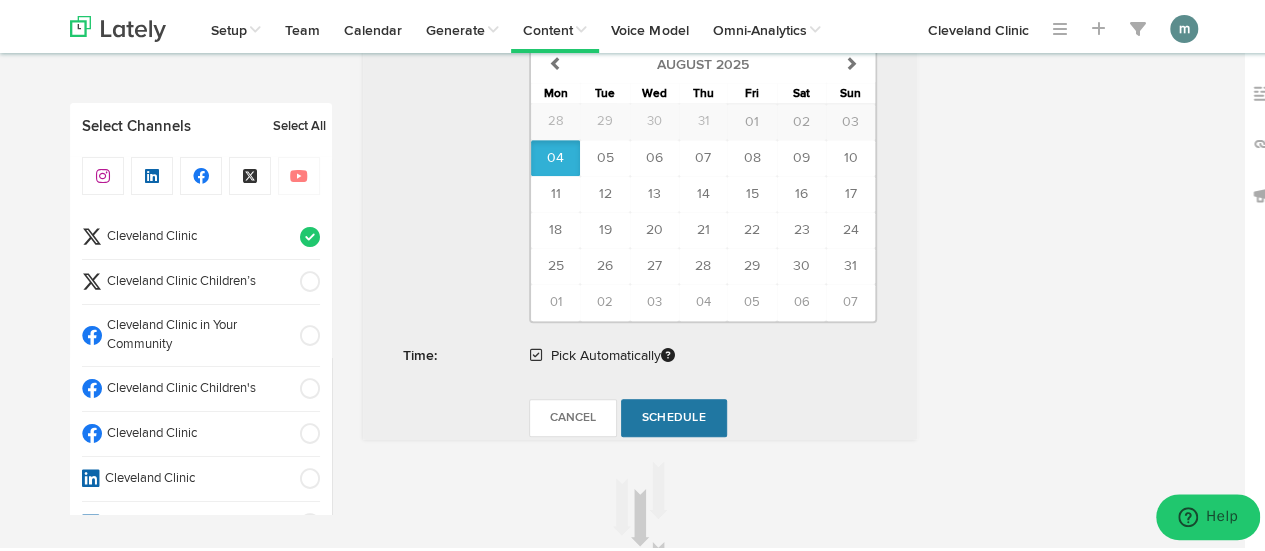 click on "Schedule" at bounding box center [674, 415] 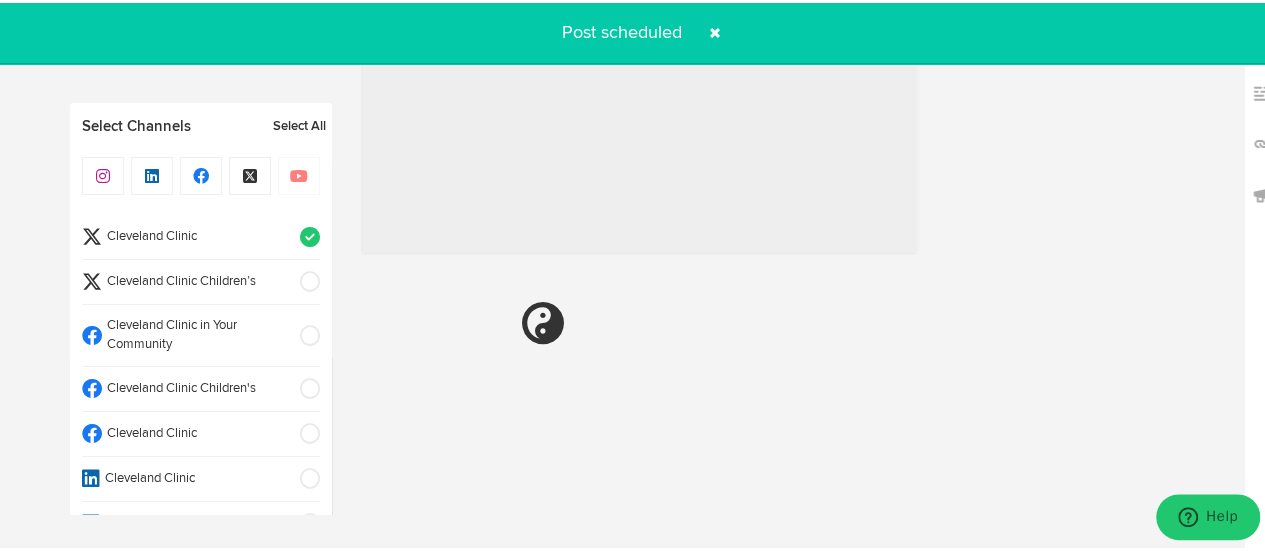 radio on "true" 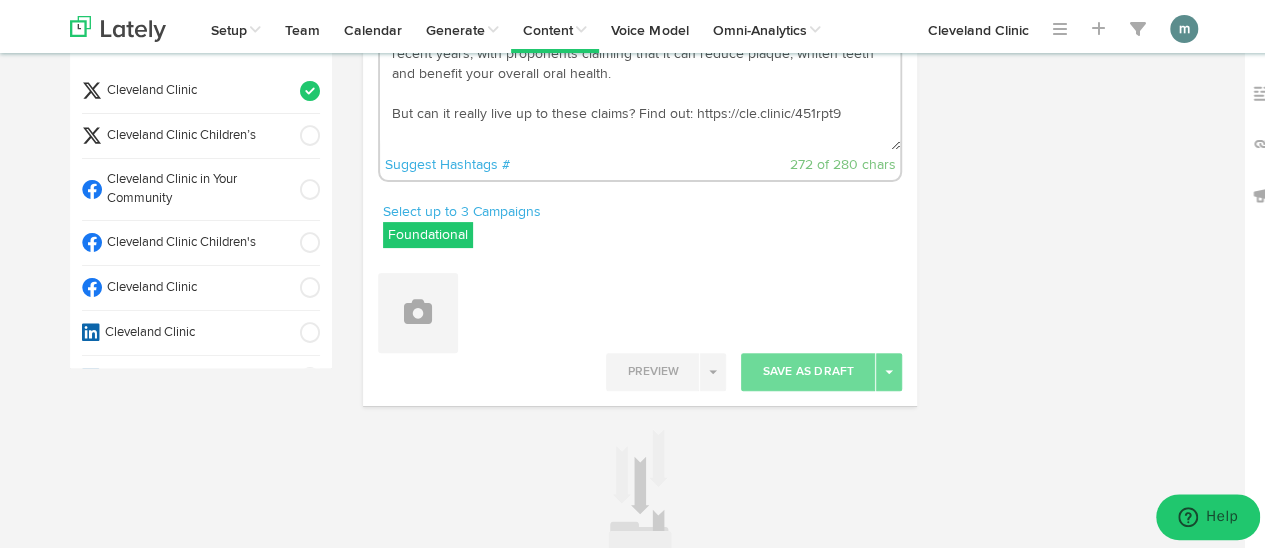 scroll, scrollTop: 0, scrollLeft: 0, axis: both 